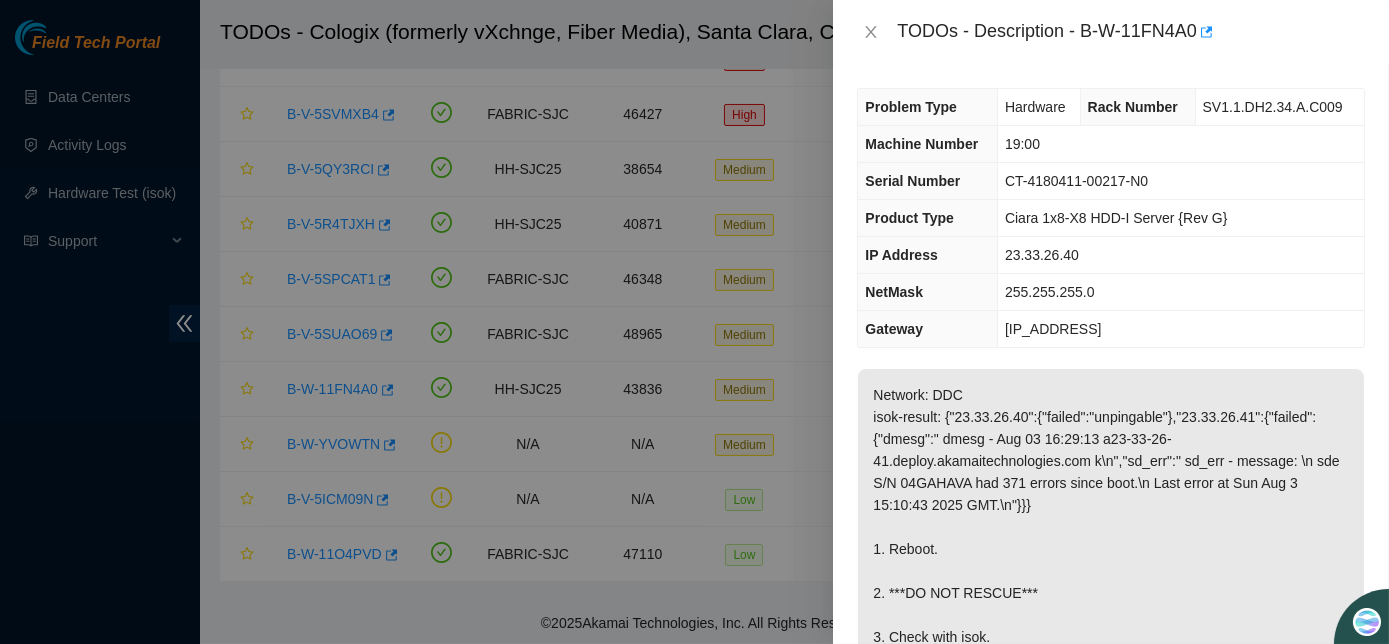 scroll, scrollTop: 632, scrollLeft: 0, axis: vertical 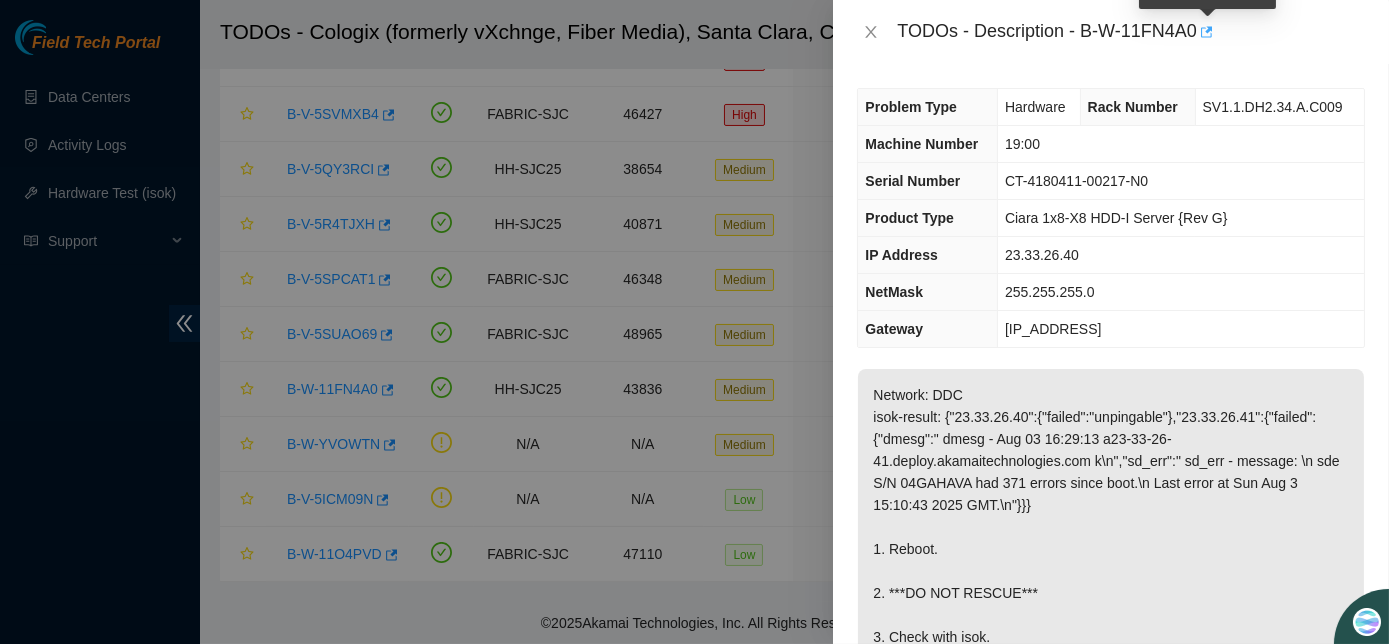 click 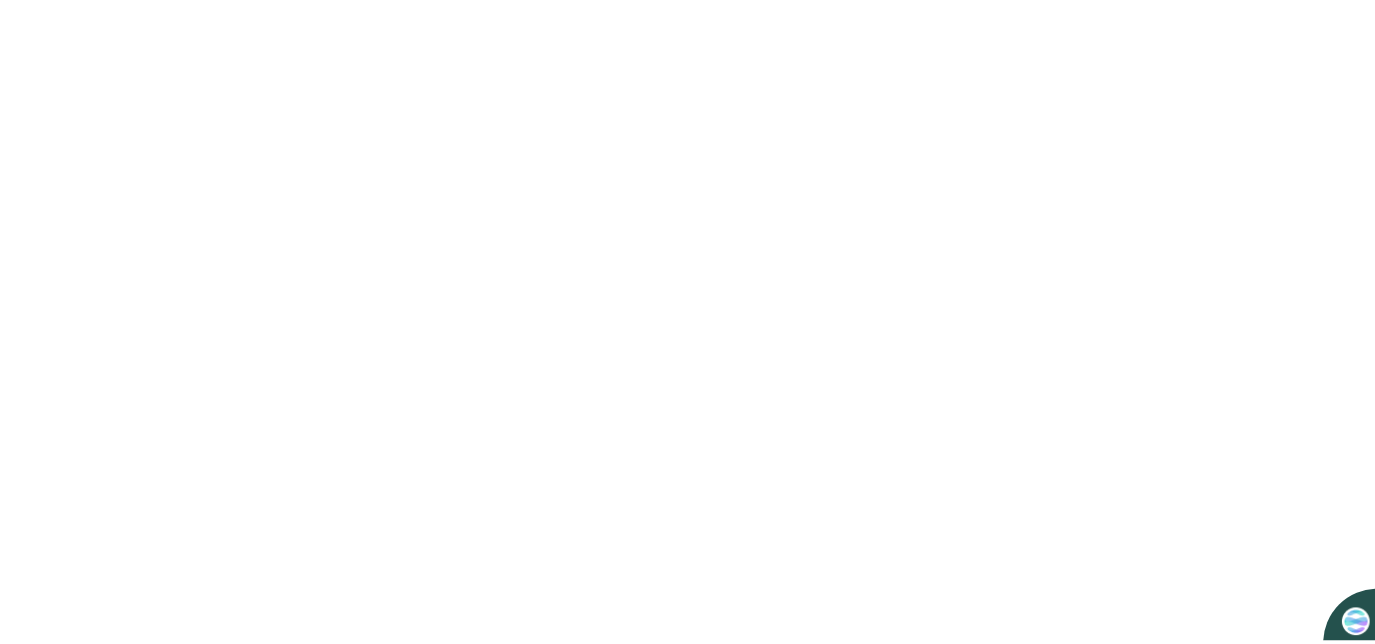 scroll, scrollTop: 0, scrollLeft: 0, axis: both 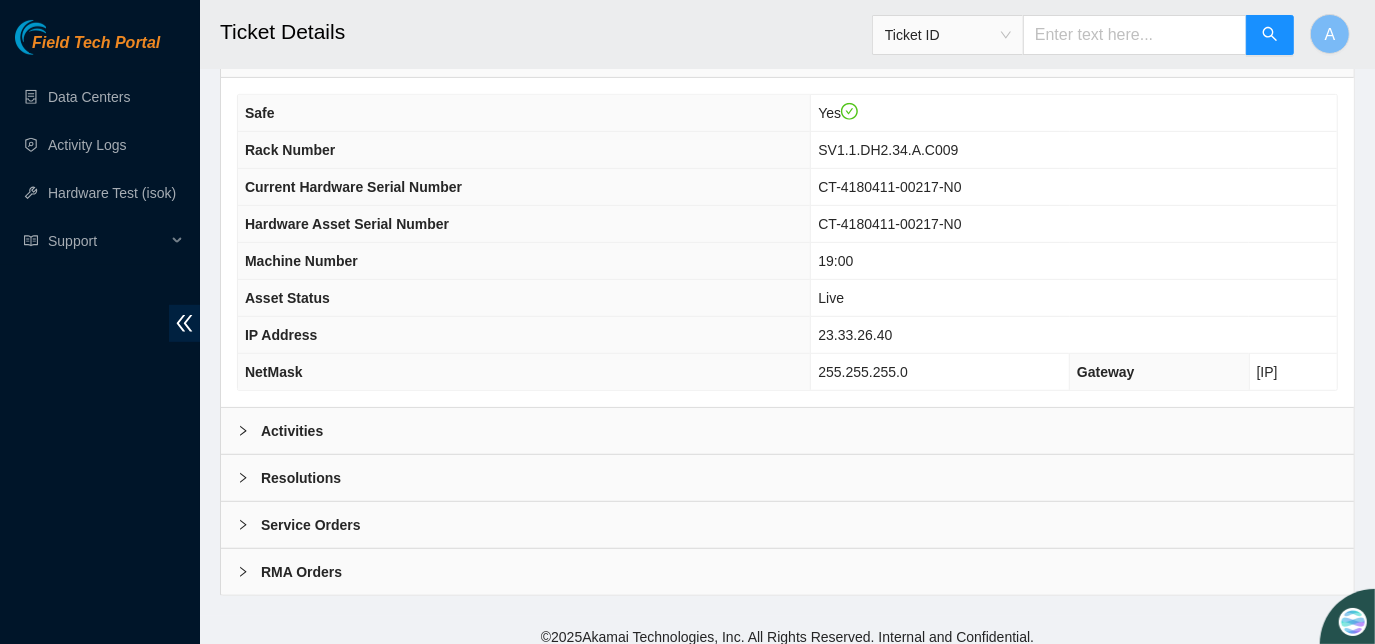 click on "Activities" at bounding box center (292, 431) 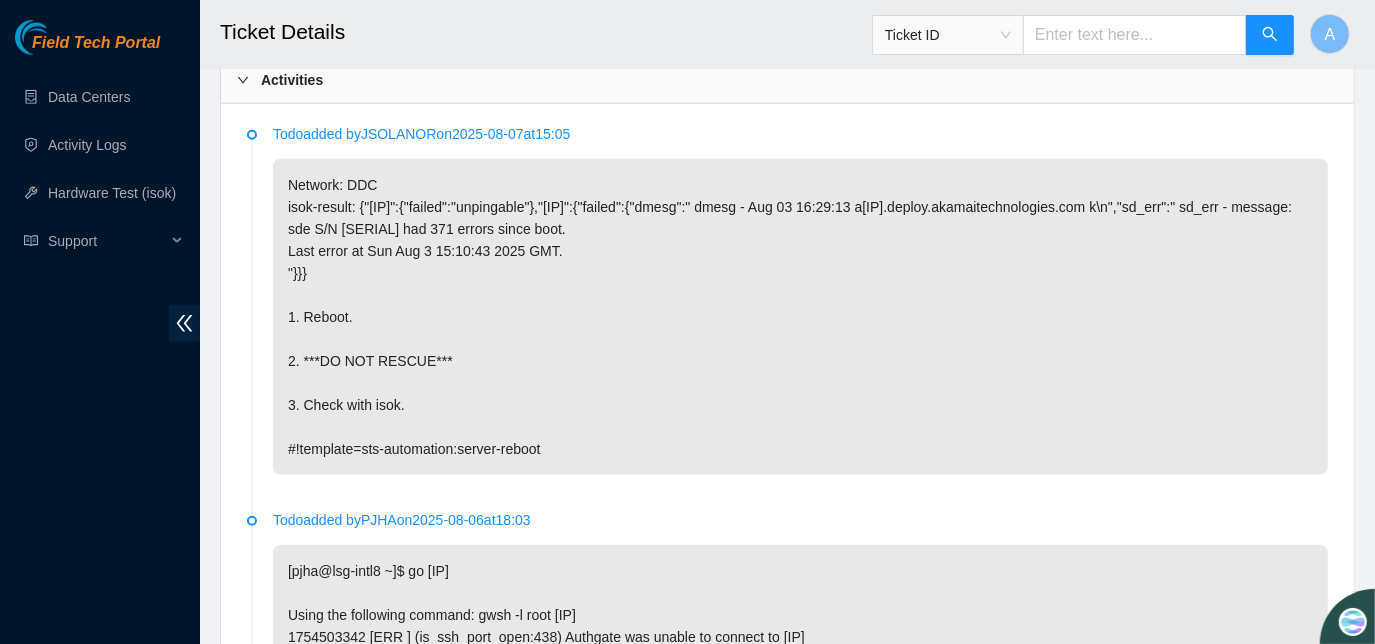 scroll, scrollTop: 1026, scrollLeft: 0, axis: vertical 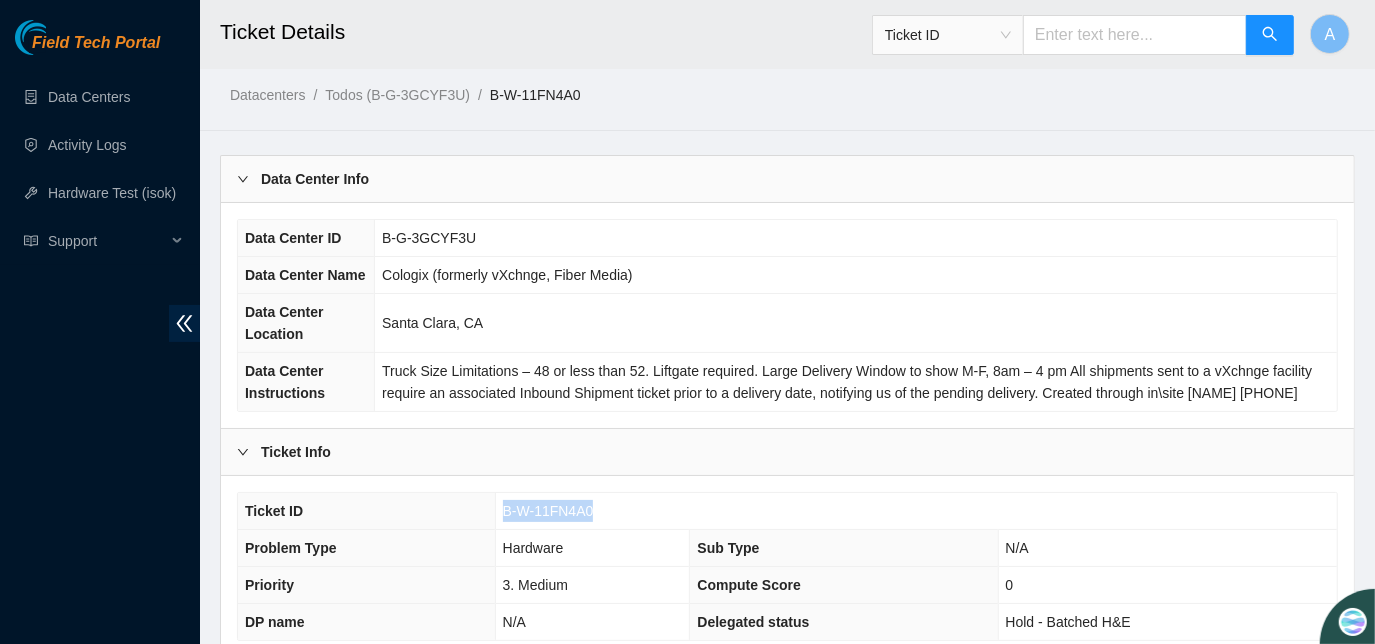 drag, startPoint x: 503, startPoint y: 548, endPoint x: 616, endPoint y: 538, distance: 113.44161 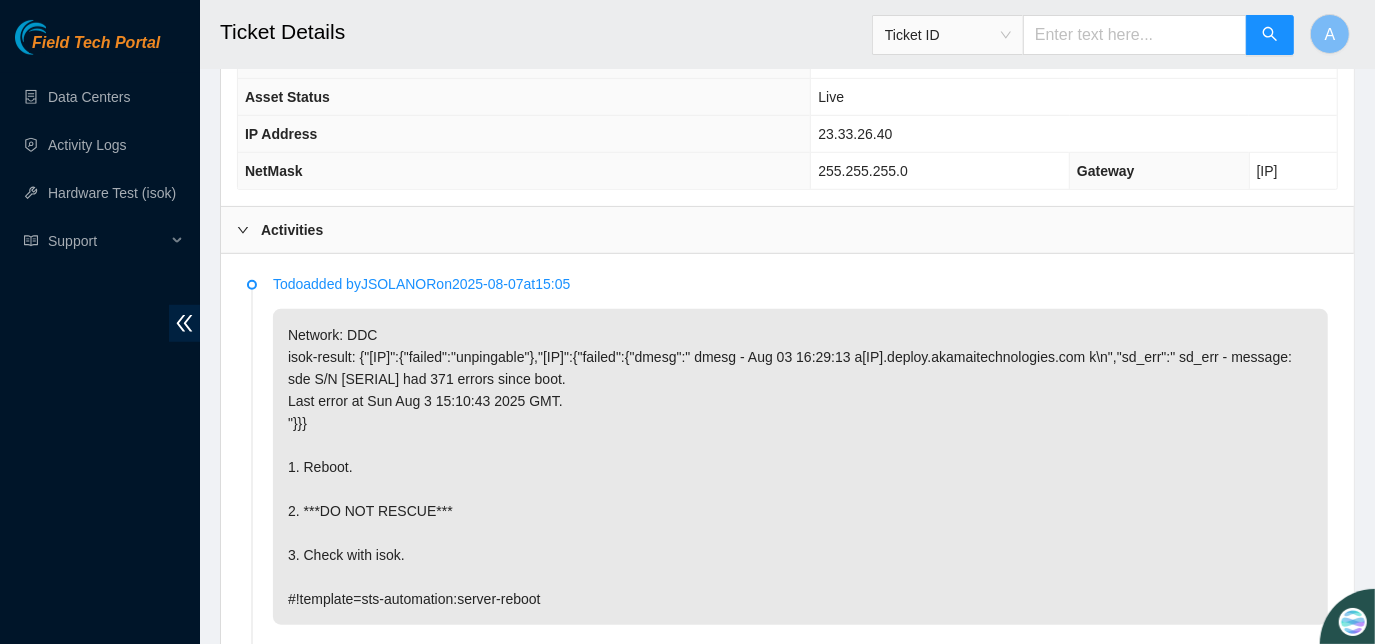 scroll, scrollTop: 664, scrollLeft: 0, axis: vertical 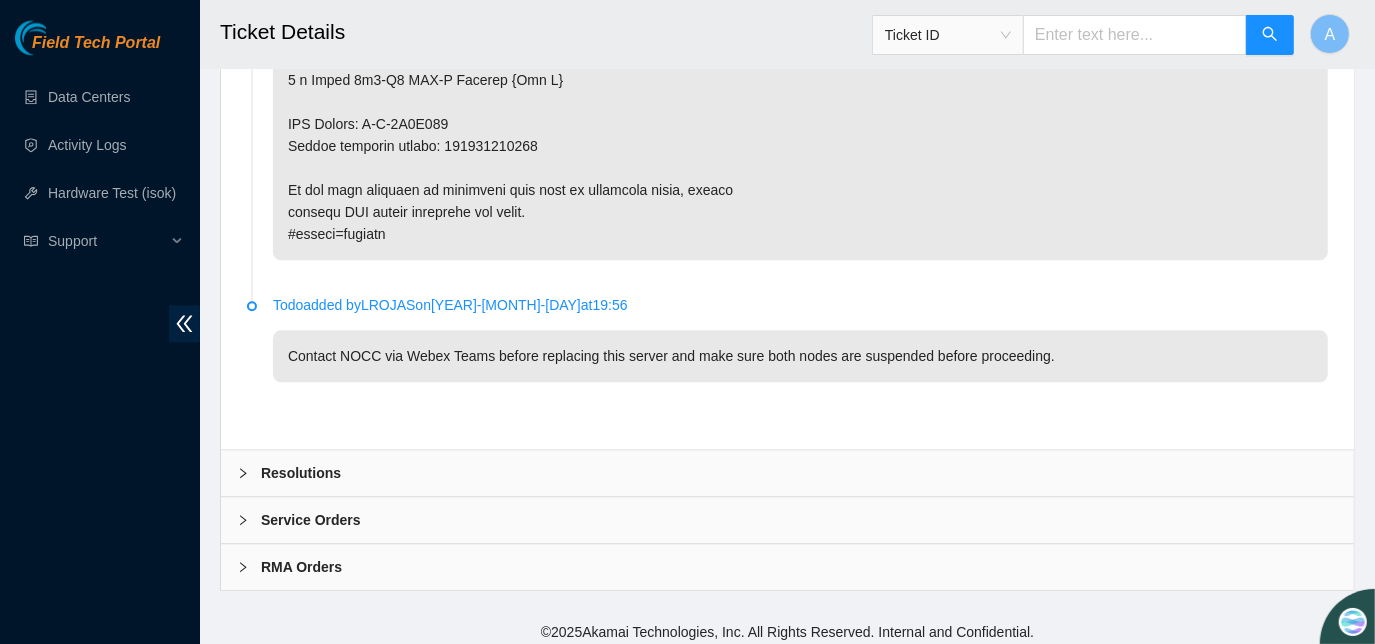 click on "Resolutions" at bounding box center (787, 473) 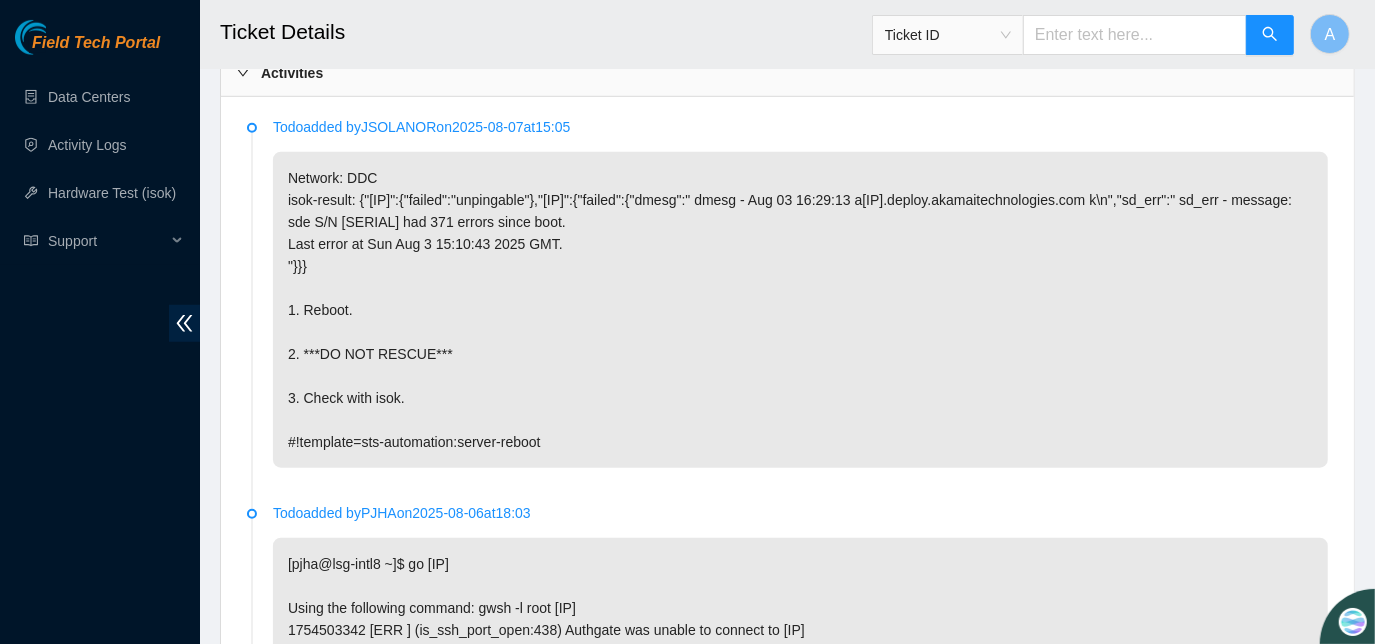 scroll, scrollTop: 595, scrollLeft: 0, axis: vertical 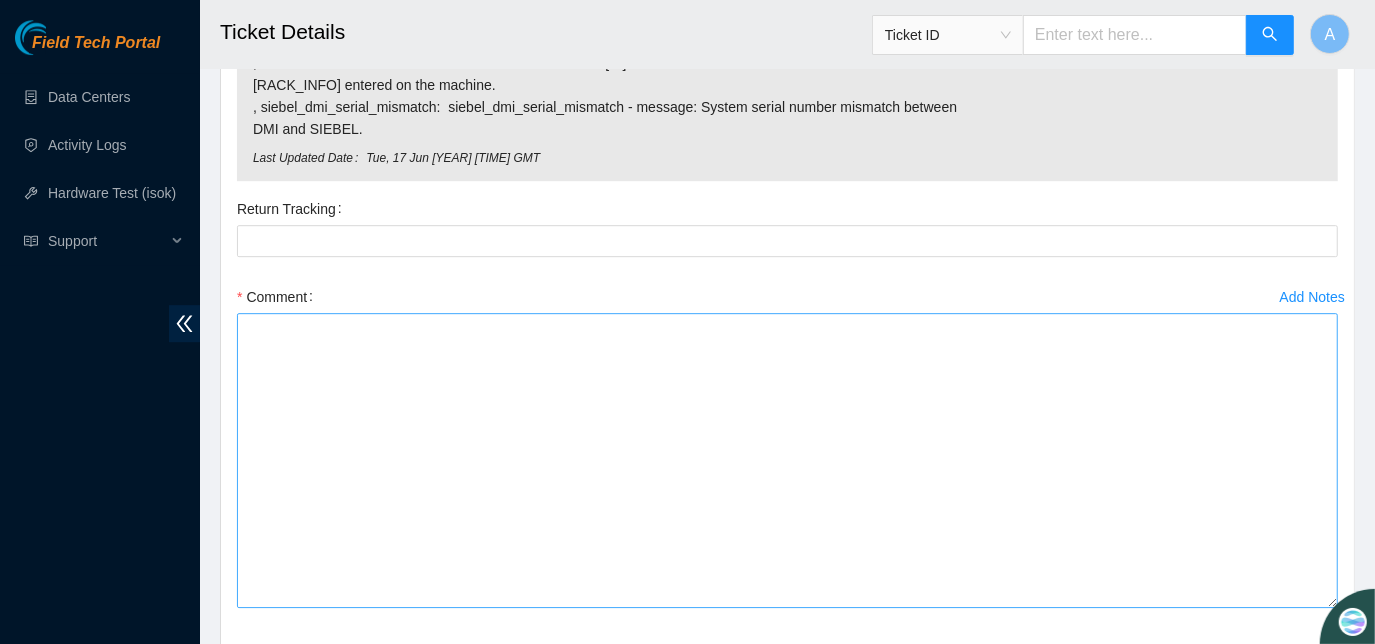 drag, startPoint x: 1328, startPoint y: 376, endPoint x: 1306, endPoint y: 596, distance: 221.09726 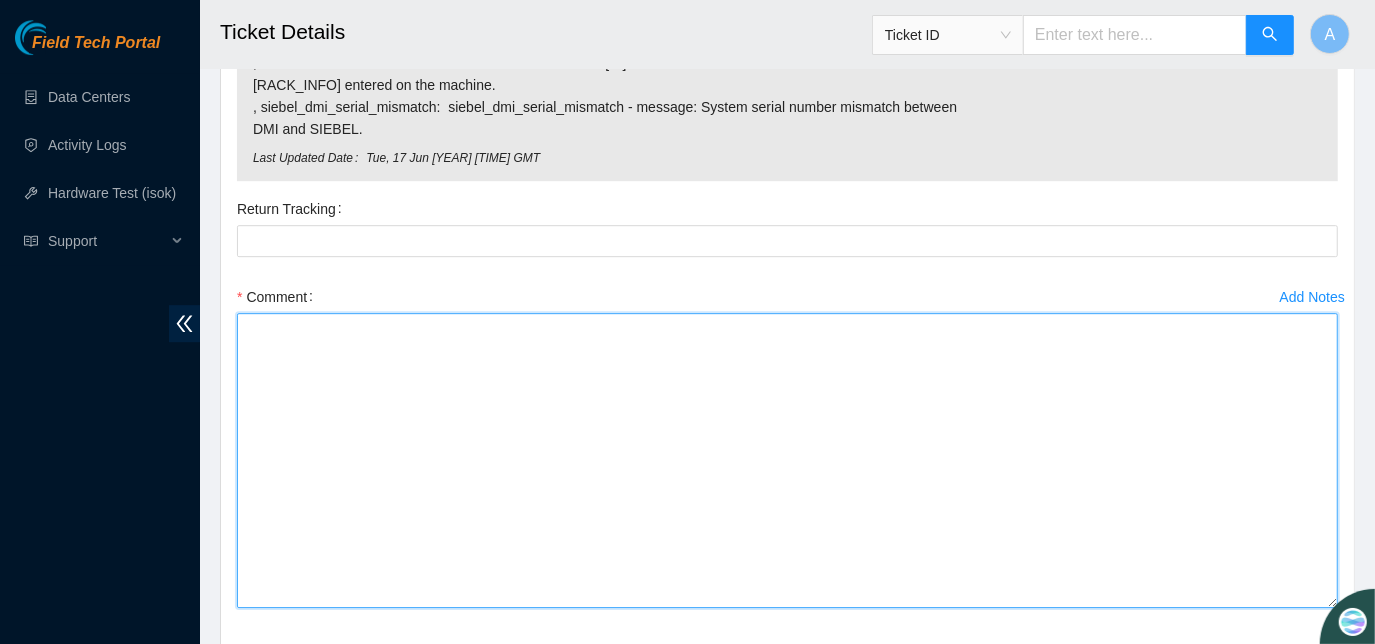click on "Comment" at bounding box center [787, 460] 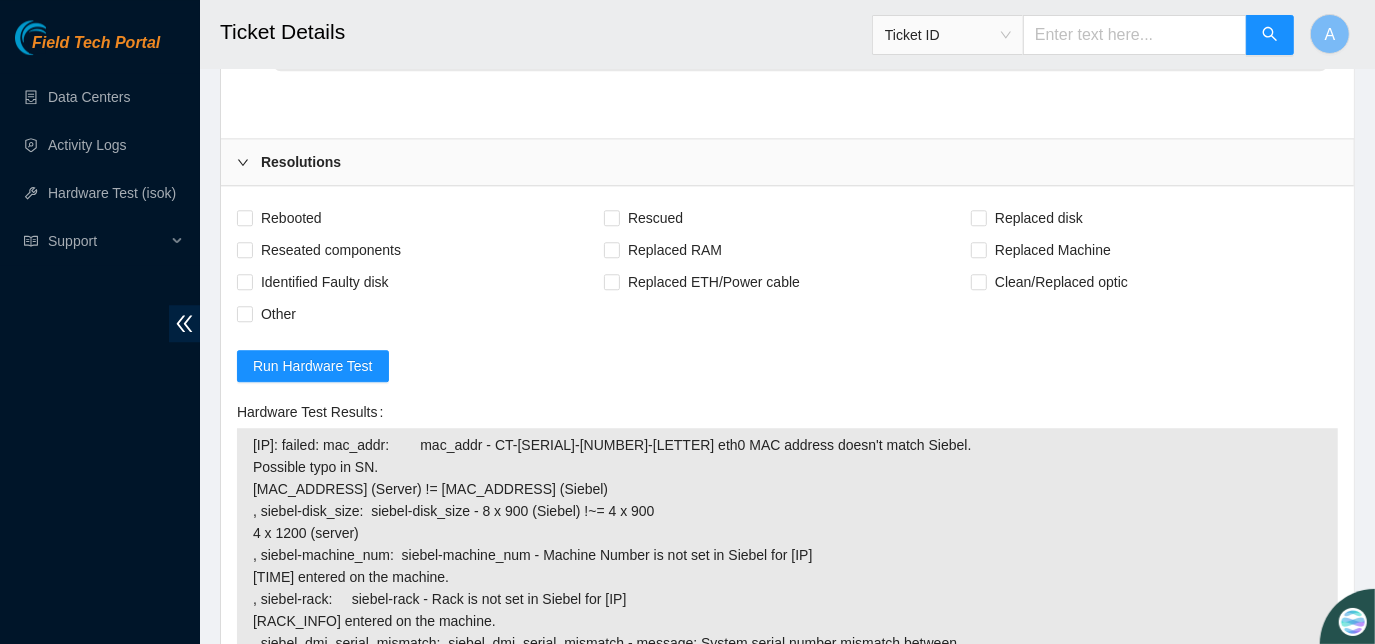 scroll, scrollTop: 8461, scrollLeft: 0, axis: vertical 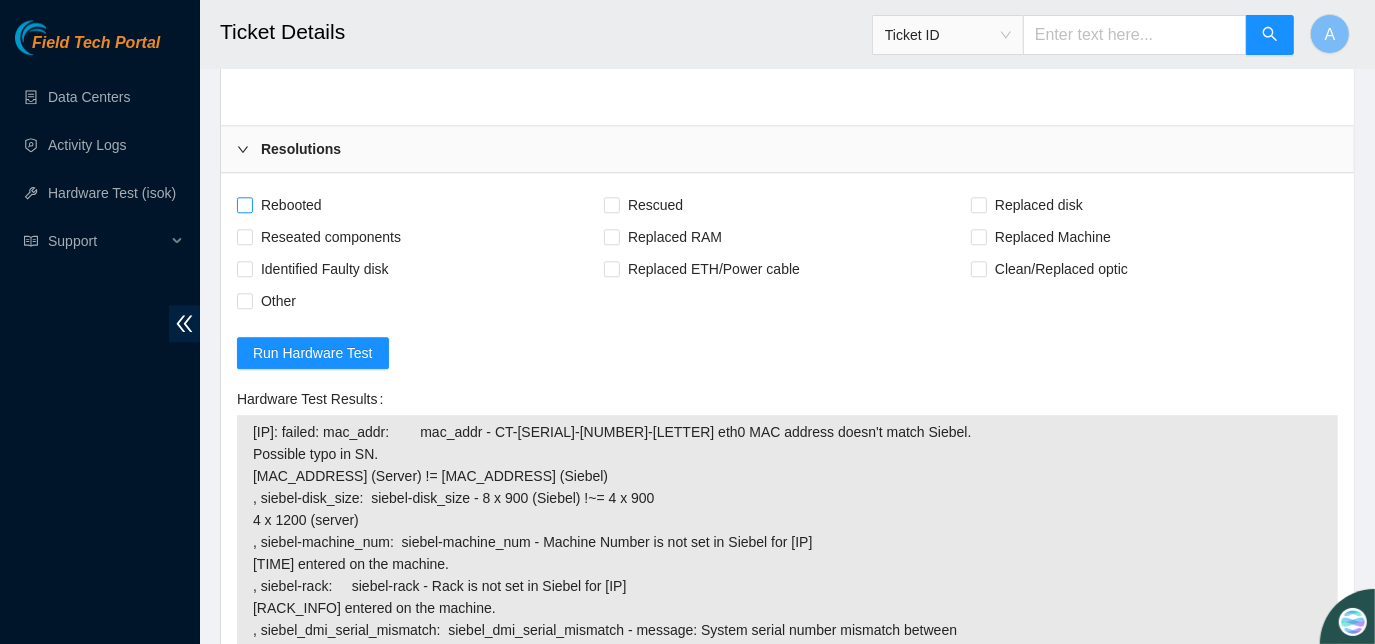 type on "I hooked up monitor and keyboard
Power Down Machine
Reseat all drives.
Power Back up
Rescued machine with image 23.0.2
Rescue was successful :
Configured machine info:
Did an isok check" 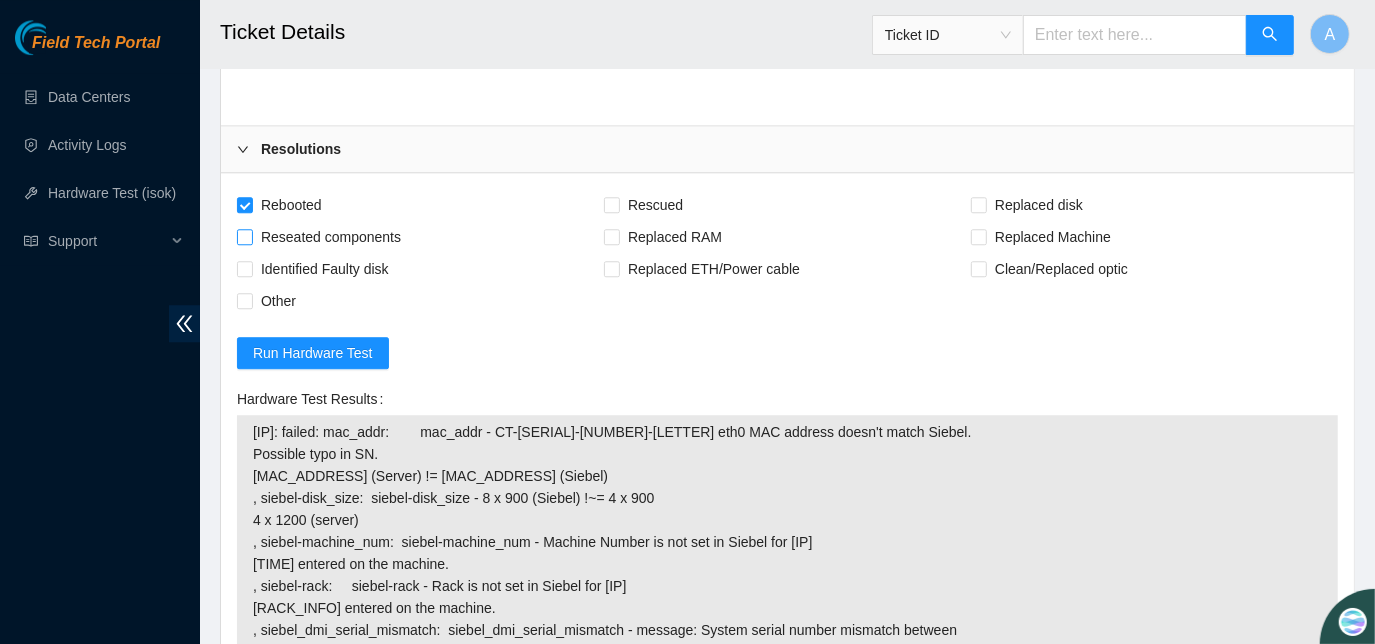 click on "Reseated components" at bounding box center (244, 236) 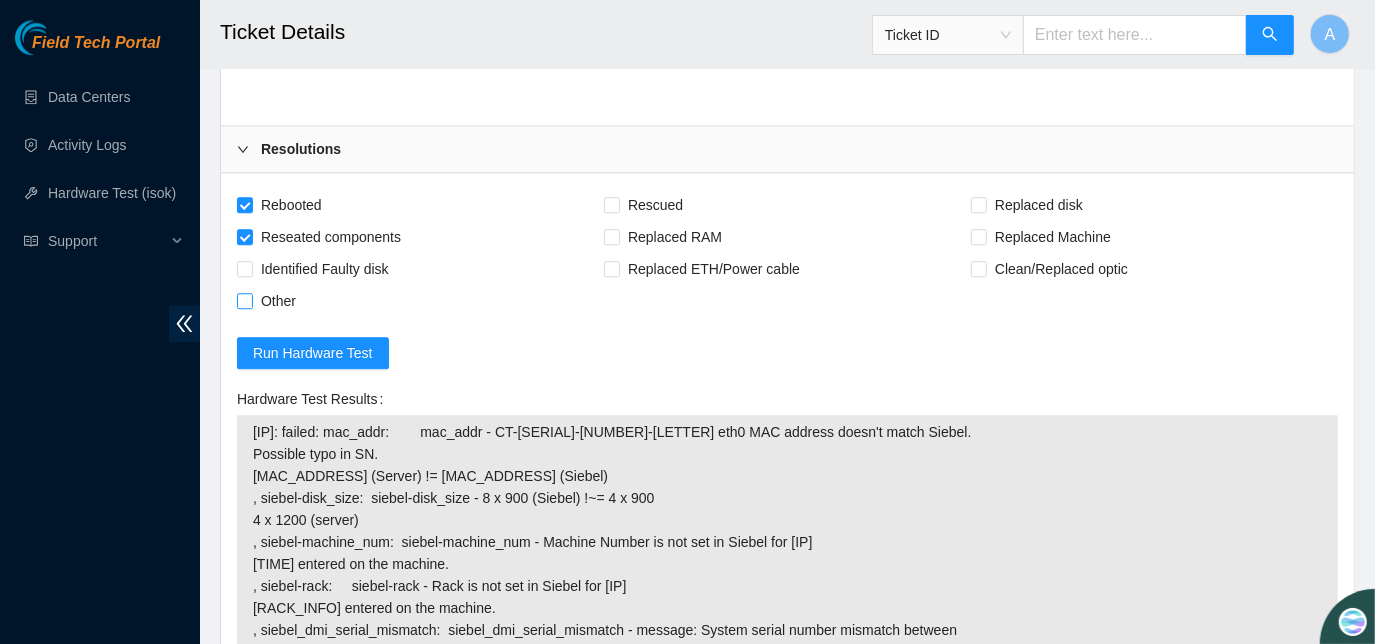 click on "Other" at bounding box center (278, 301) 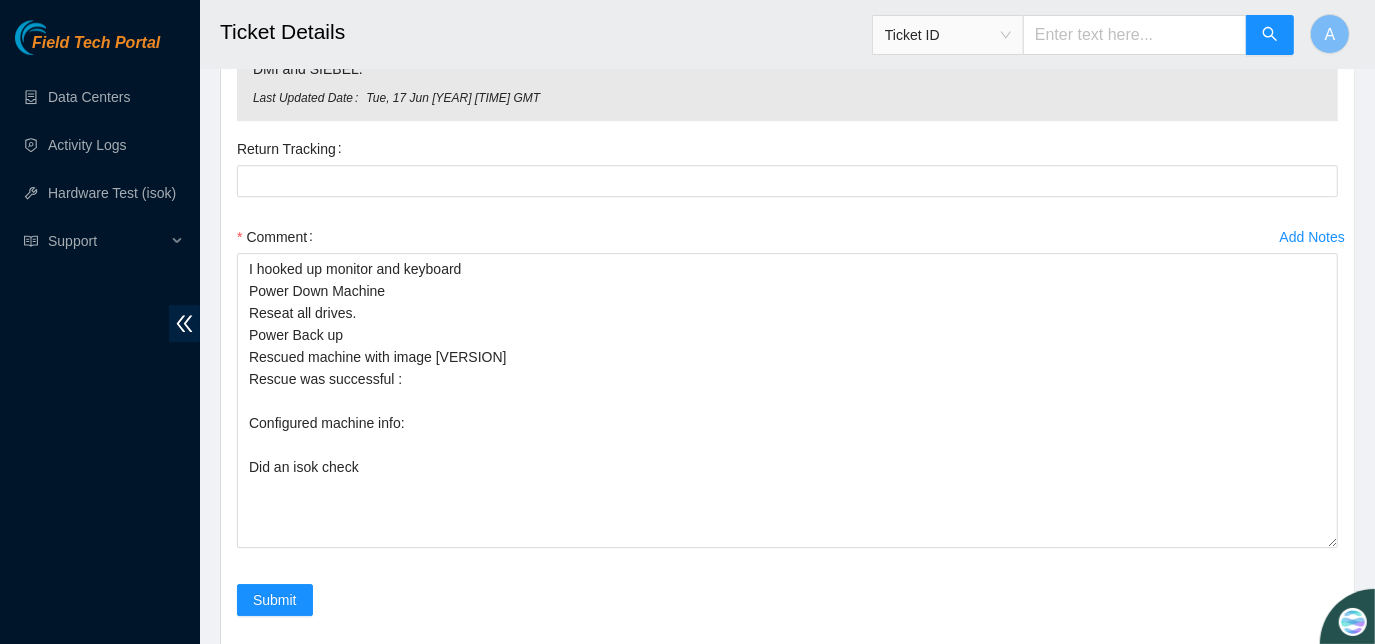 scroll, scrollTop: 9068, scrollLeft: 0, axis: vertical 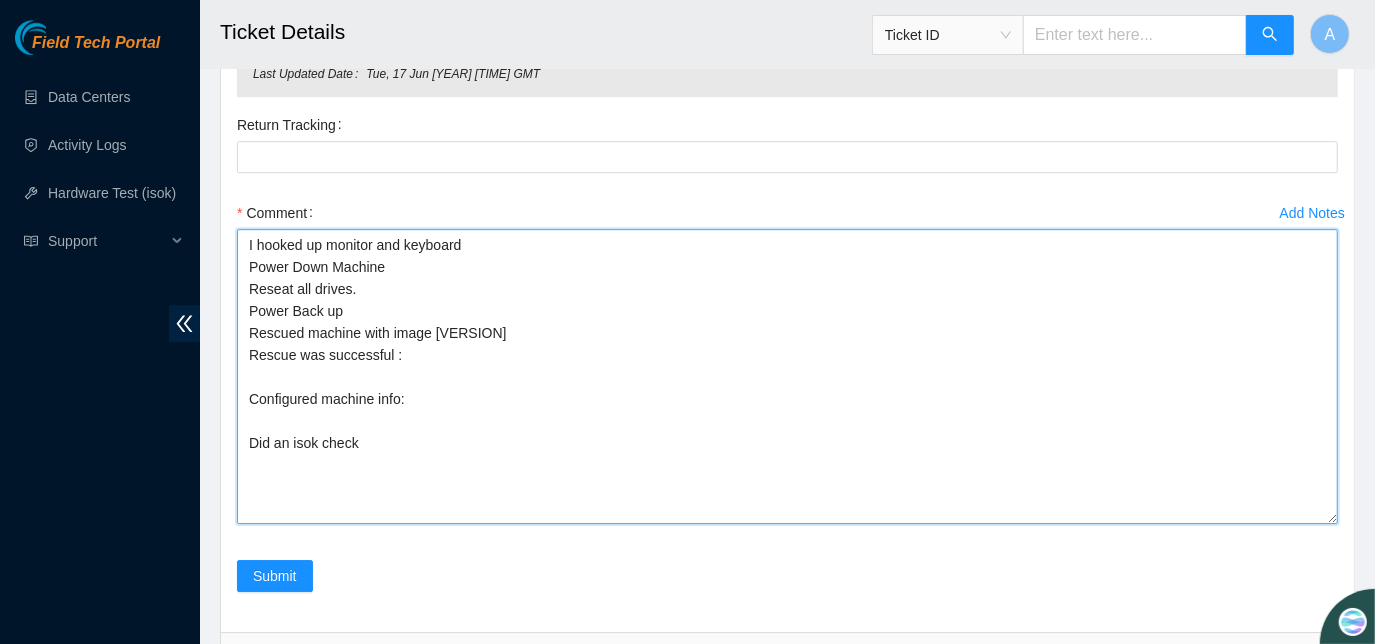 drag, startPoint x: 417, startPoint y: 348, endPoint x: 295, endPoint y: 346, distance: 122.016396 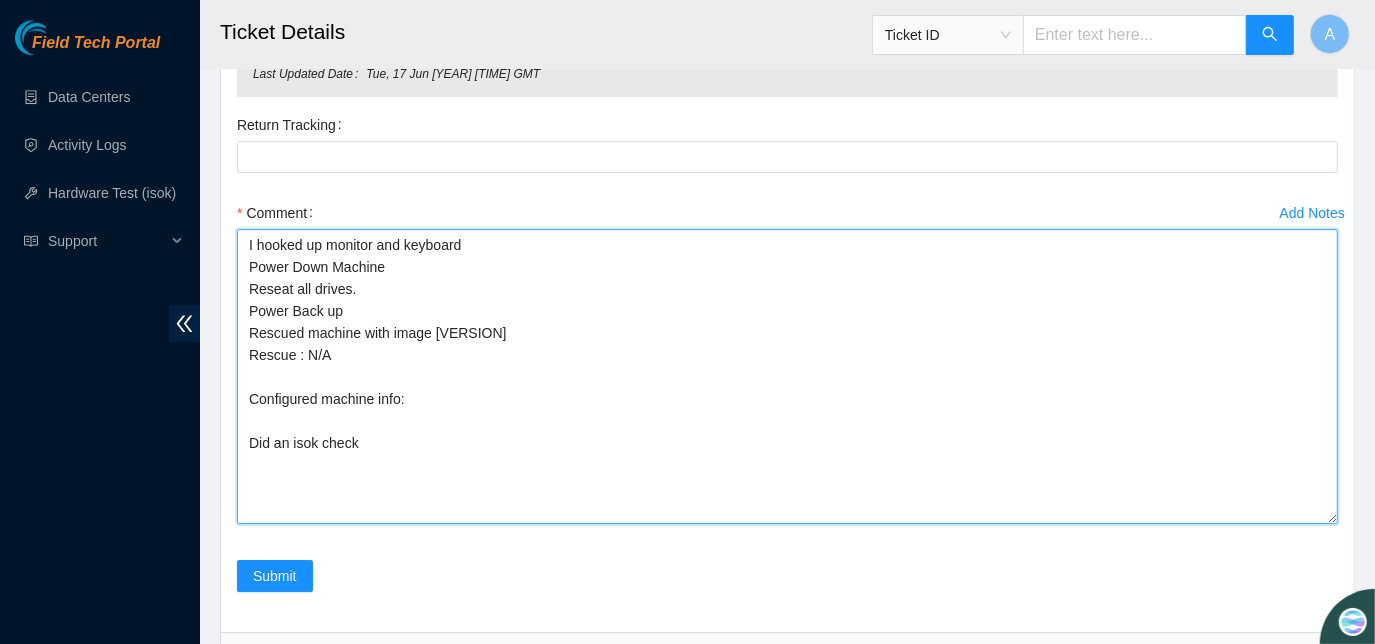 click on "I hooked up monitor and keyboard
Power Down Machine
Reseat all drives.
Power Back up
Rescued machine with image 23.0.2
Rescue : N/A
Configured machine info:
Did an isok check" at bounding box center [787, 376] 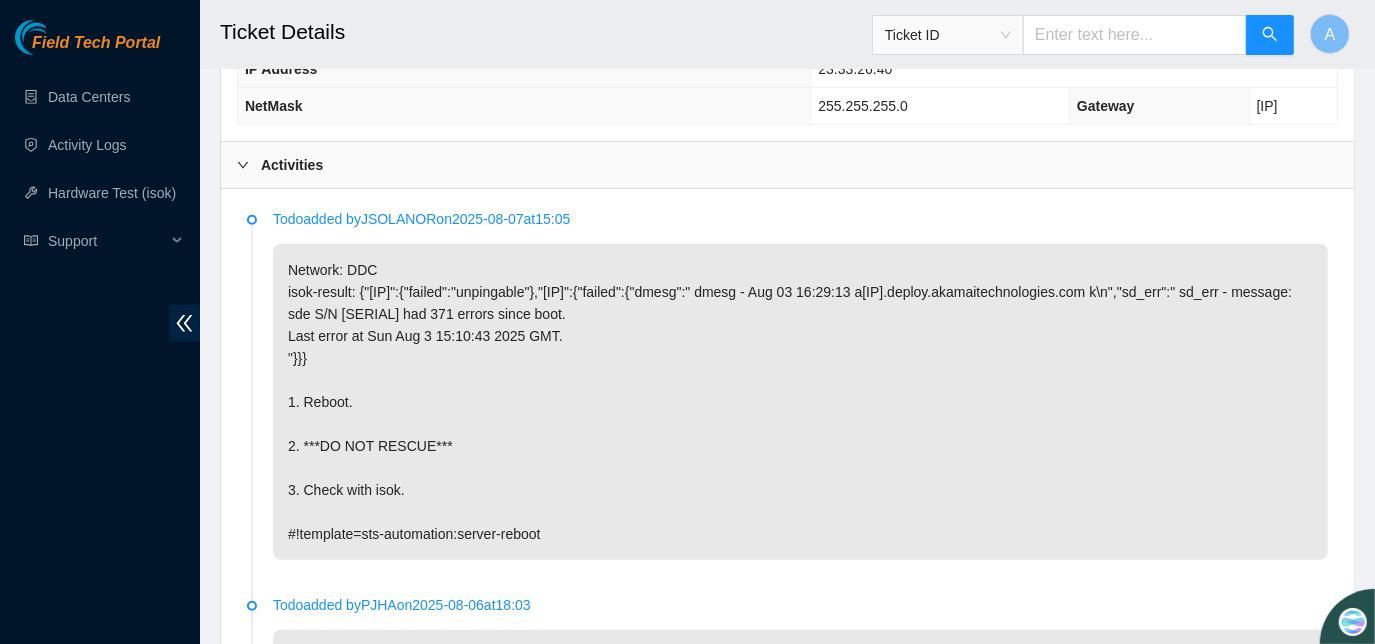scroll, scrollTop: 649, scrollLeft: 0, axis: vertical 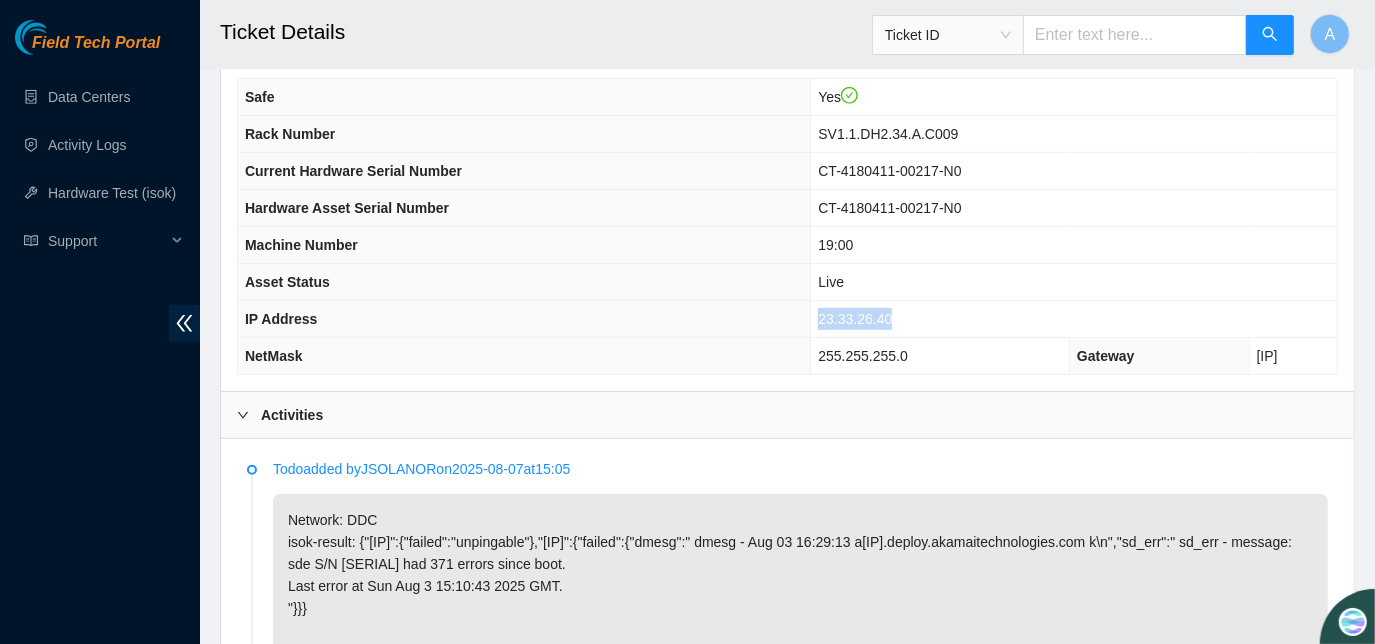 drag, startPoint x: 776, startPoint y: 349, endPoint x: 848, endPoint y: 354, distance: 72.1734 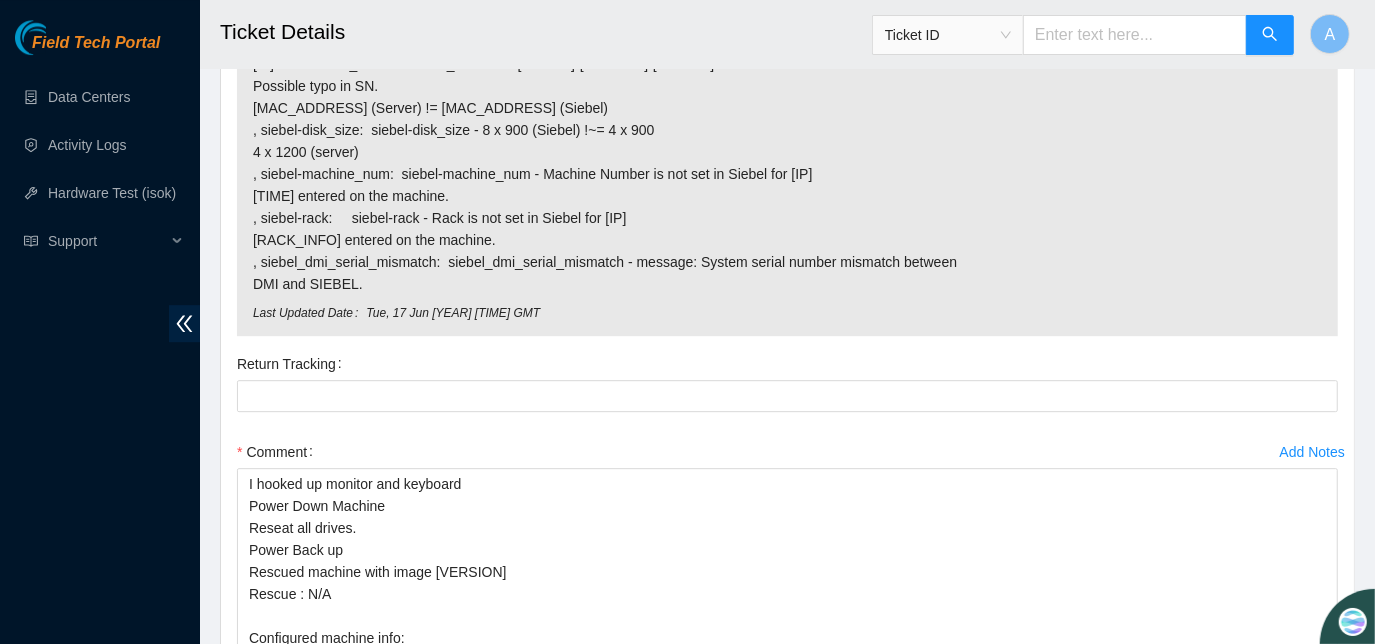 scroll, scrollTop: 9204, scrollLeft: 0, axis: vertical 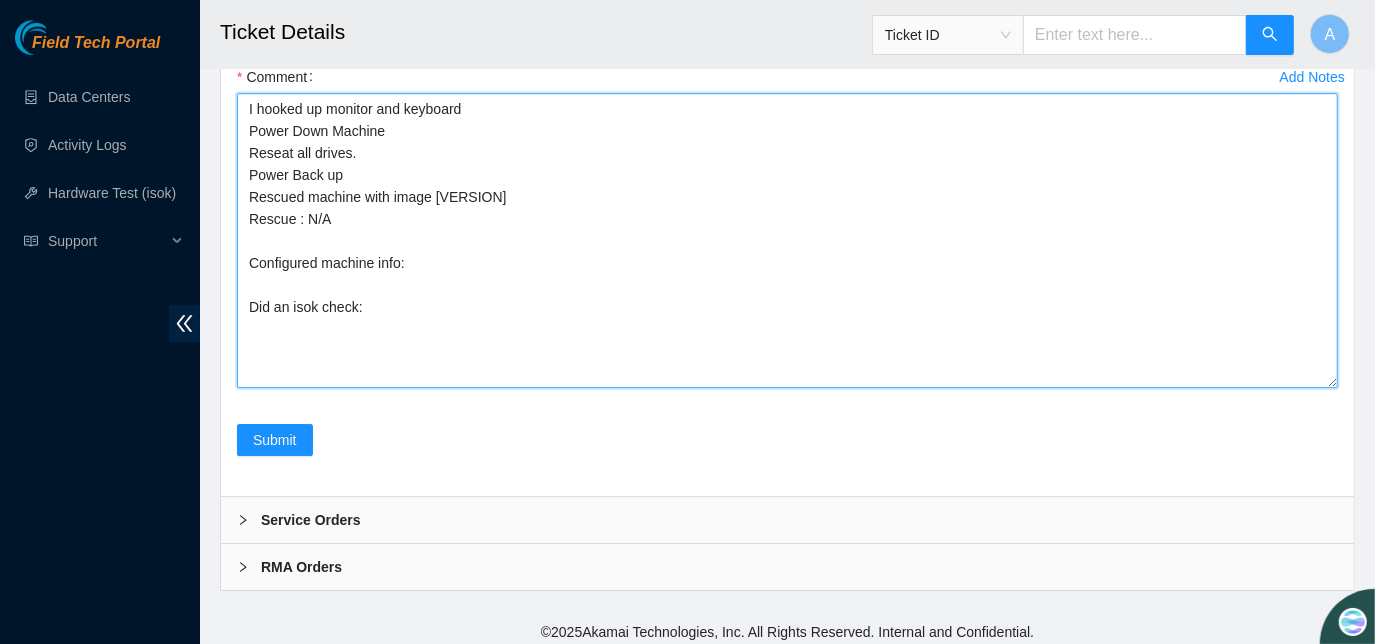 drag, startPoint x: 416, startPoint y: 306, endPoint x: 402, endPoint y: 302, distance: 14.56022 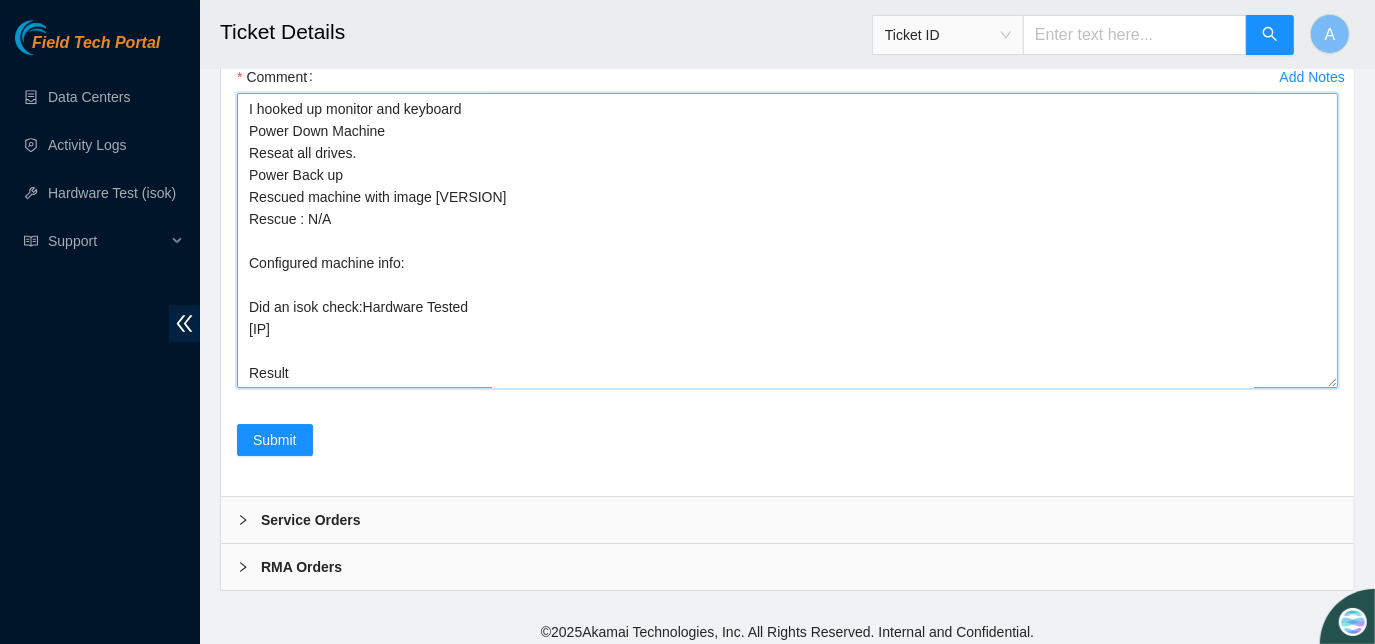 scroll, scrollTop: 16, scrollLeft: 0, axis: vertical 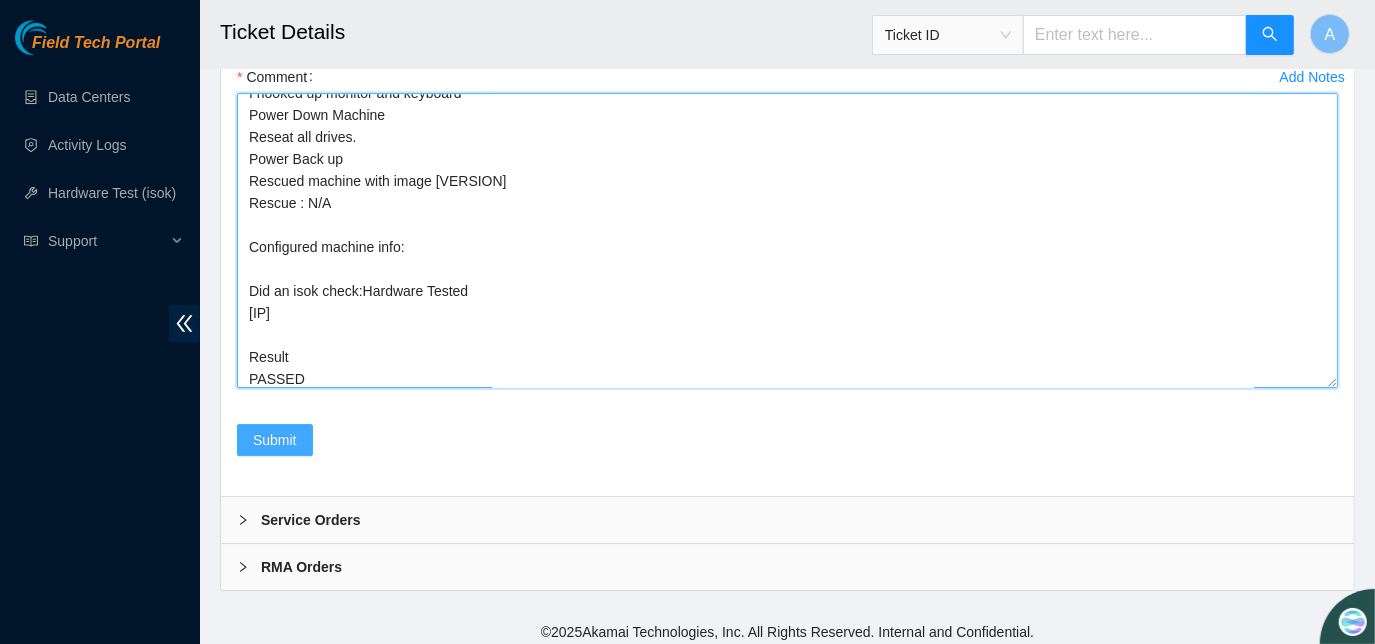 type on "I hooked up monitor and keyboard
Power Down Machine
Reseat all drives.
Power Back up
Rescued machine with image 23.0.2
Rescue : N/A
Configured machine info:
Did an isok check:Hardware Tested
23.33.26.40
Result
PASSED" 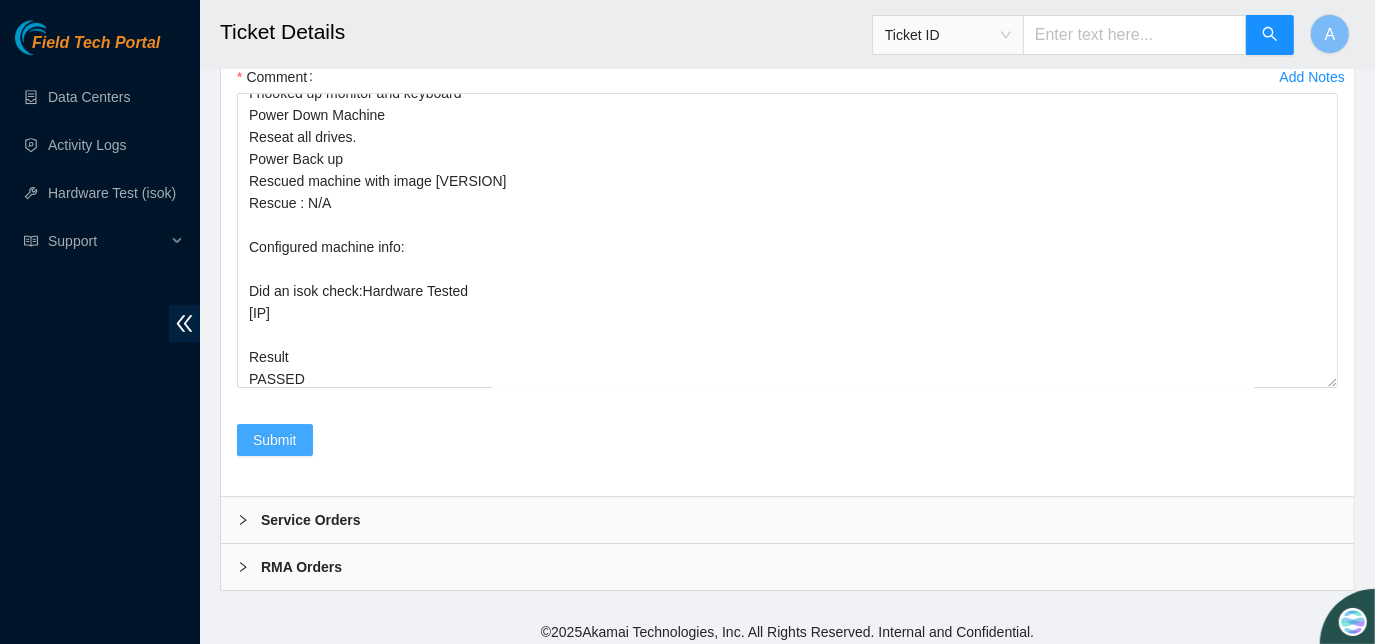 click on "Submit" at bounding box center (275, 440) 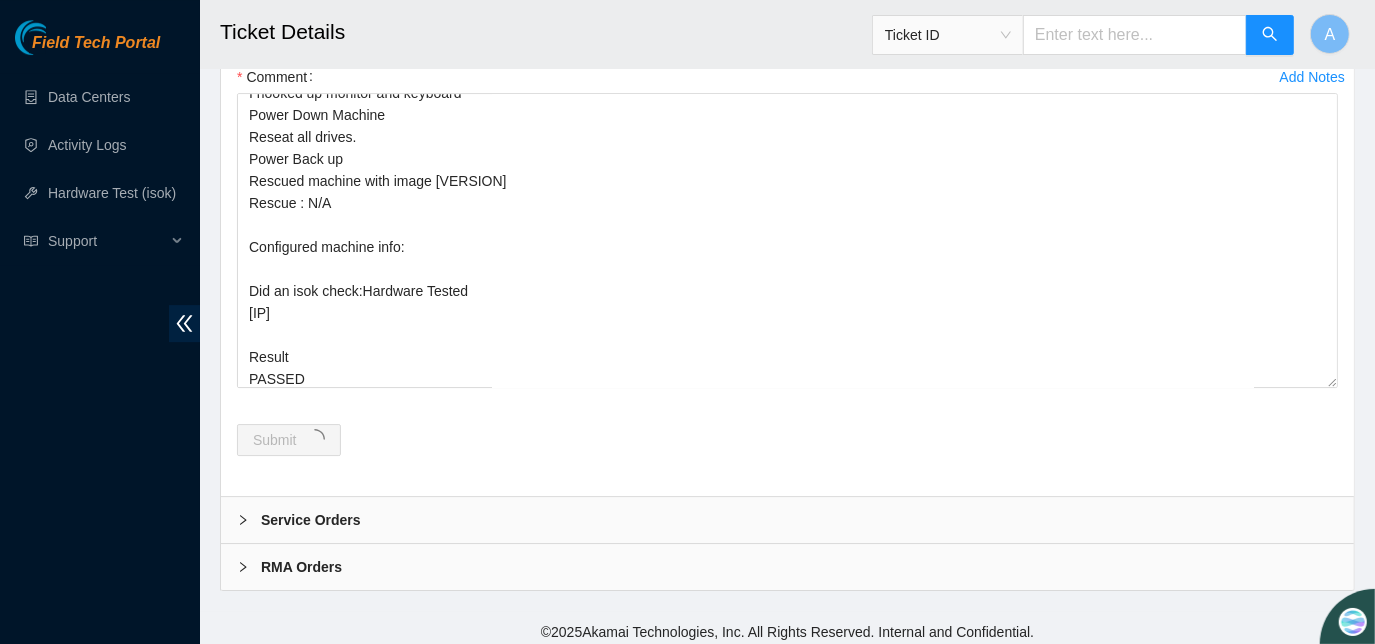 scroll, scrollTop: 0, scrollLeft: 0, axis: both 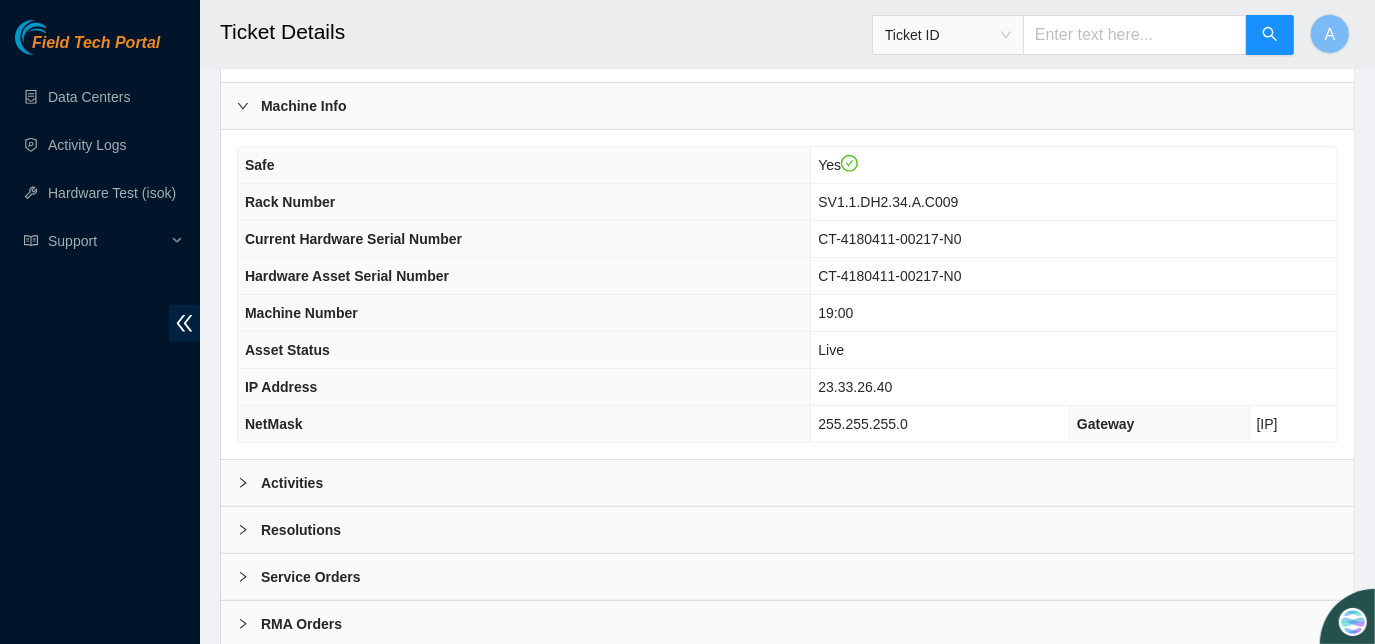 click on "Activities" at bounding box center [787, 483] 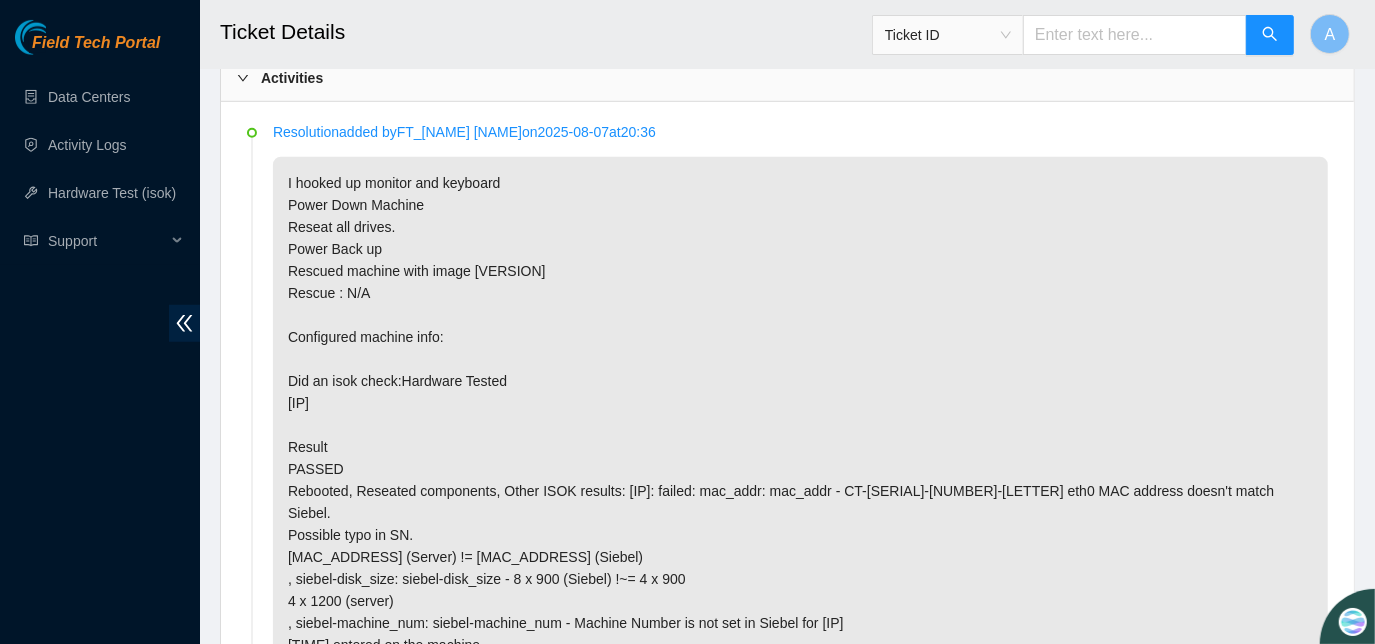 scroll, scrollTop: 1200, scrollLeft: 0, axis: vertical 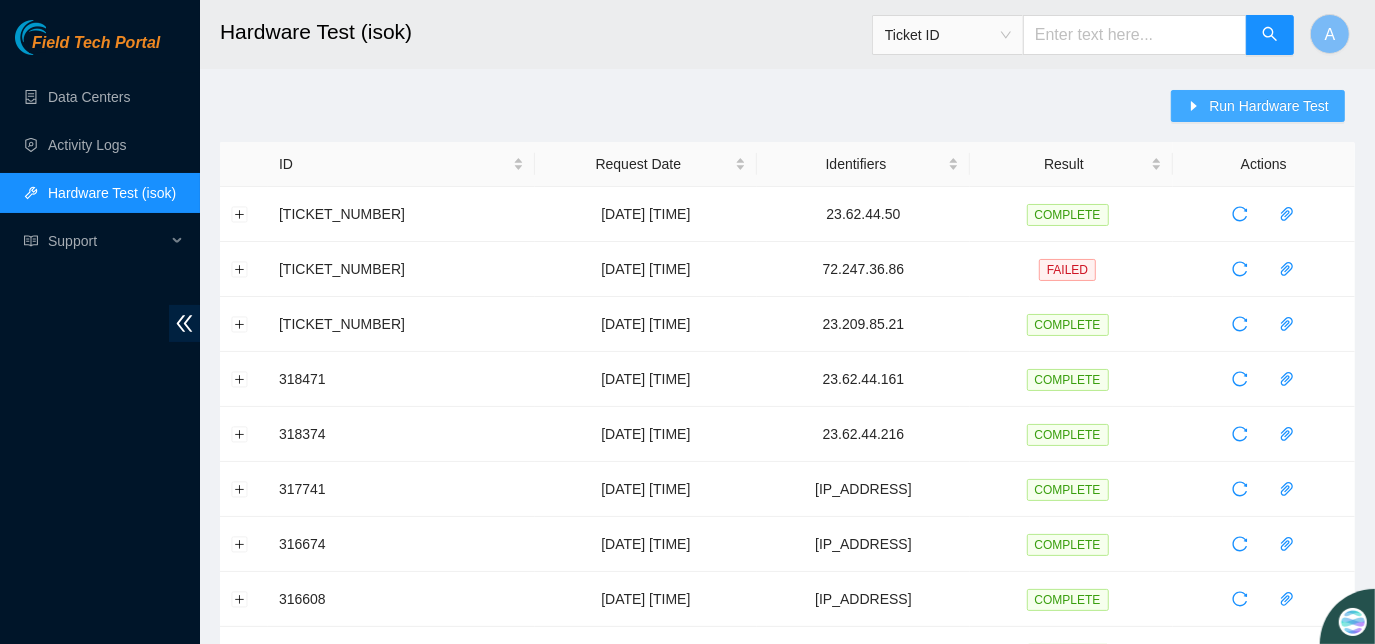 click on "Run Hardware Test" at bounding box center (1258, 106) 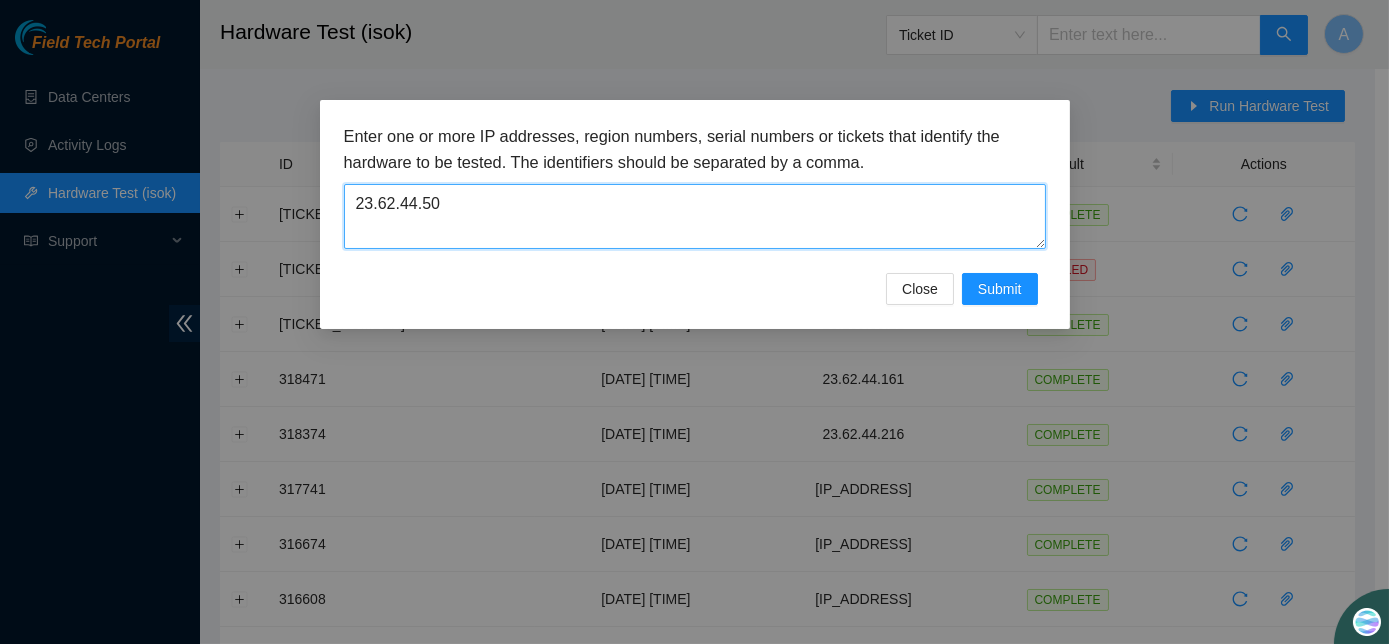 drag, startPoint x: 586, startPoint y: 218, endPoint x: 290, endPoint y: 205, distance: 296.28534 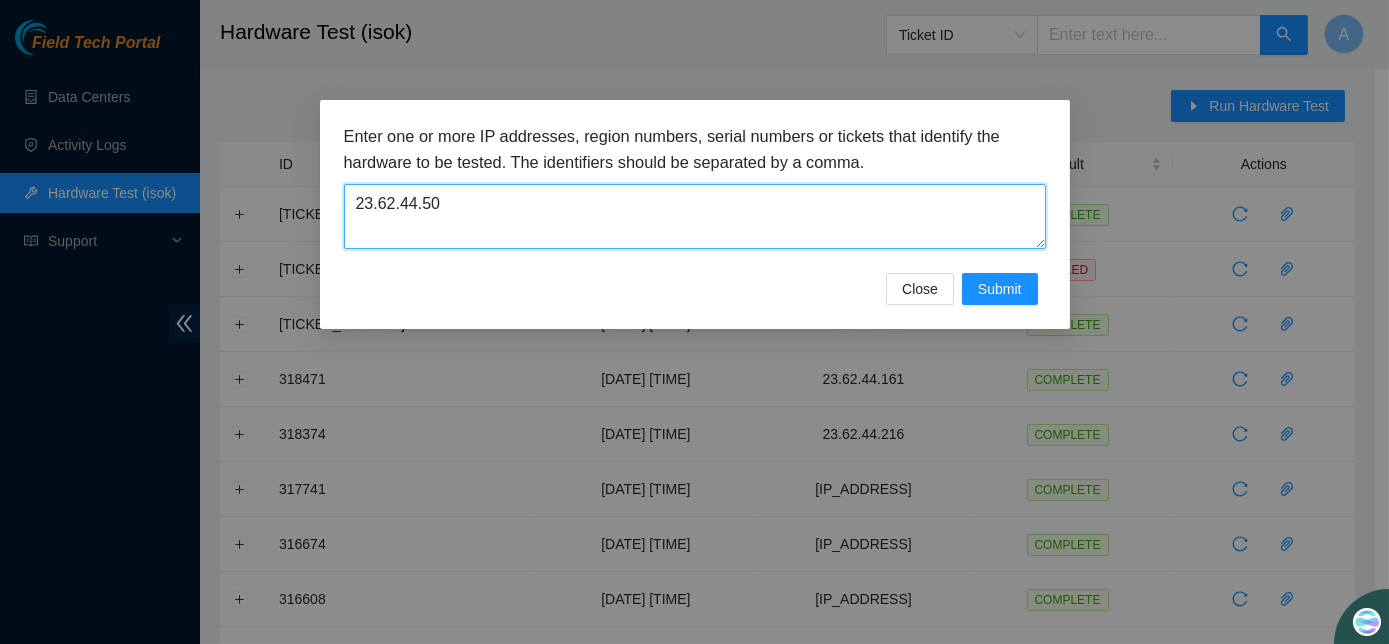 paste on "33.26.4" 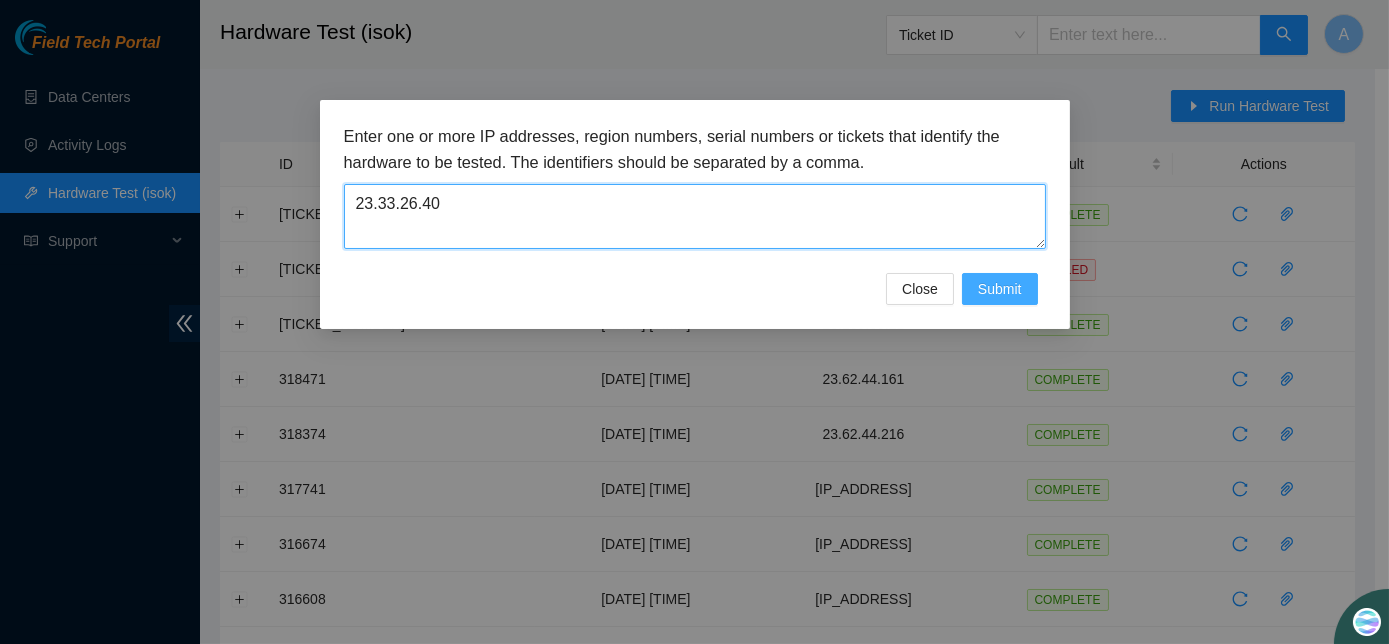 type on "23.33.26.40" 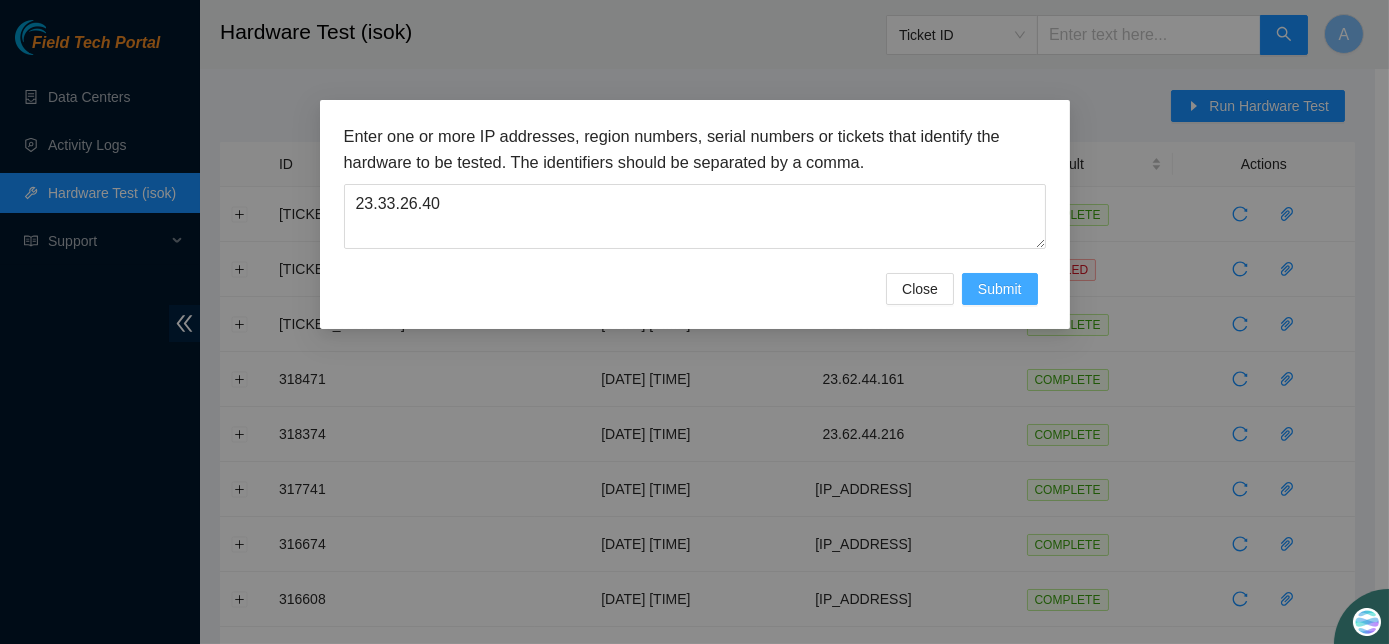 click on "Submit" at bounding box center [1000, 289] 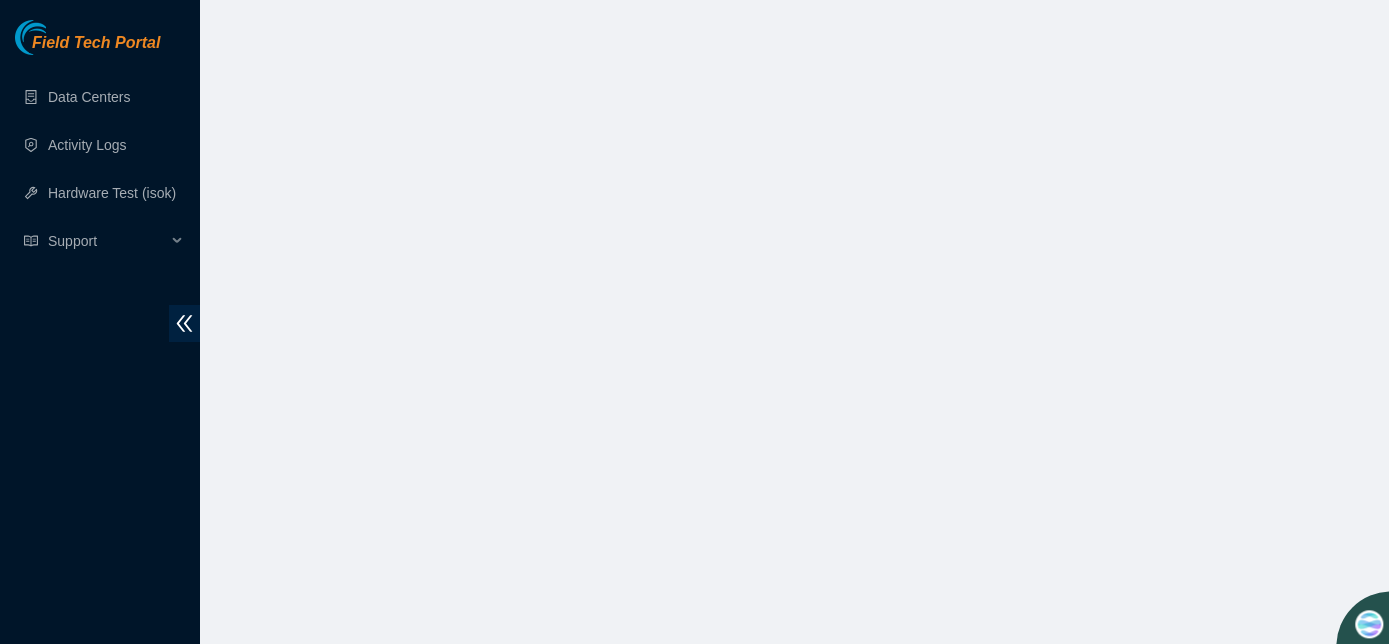 scroll, scrollTop: 0, scrollLeft: 0, axis: both 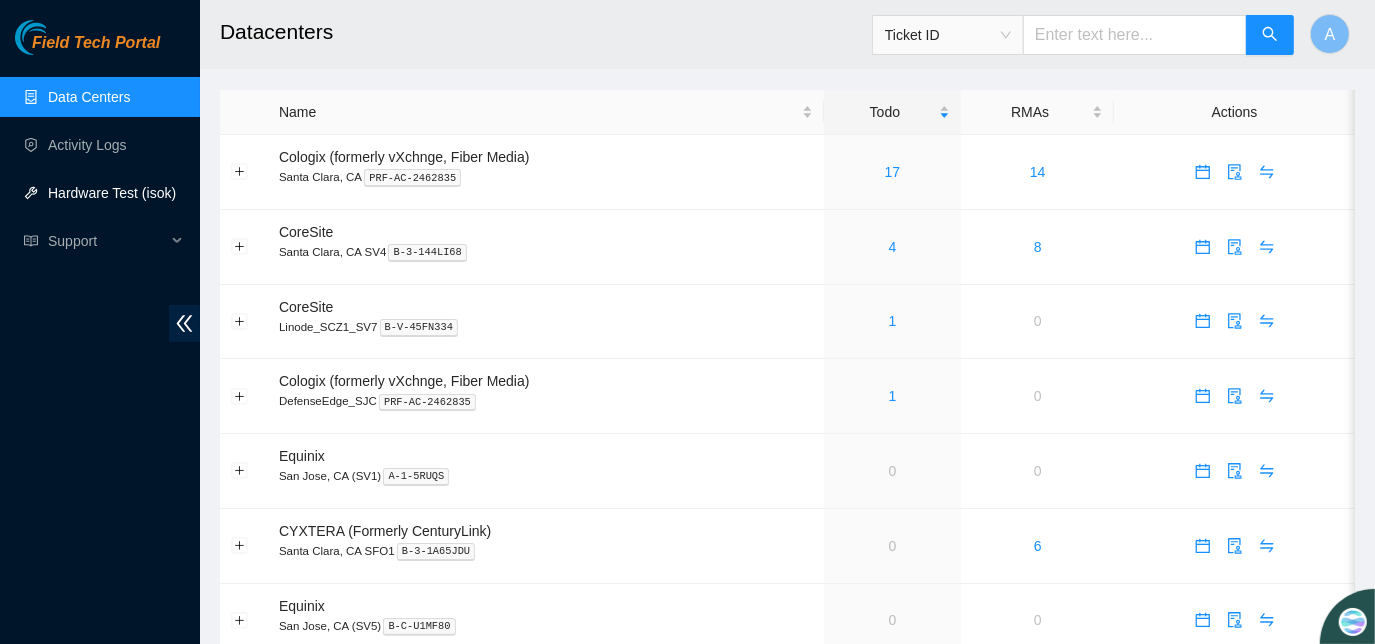 click on "Hardware Test (isok)" at bounding box center (112, 193) 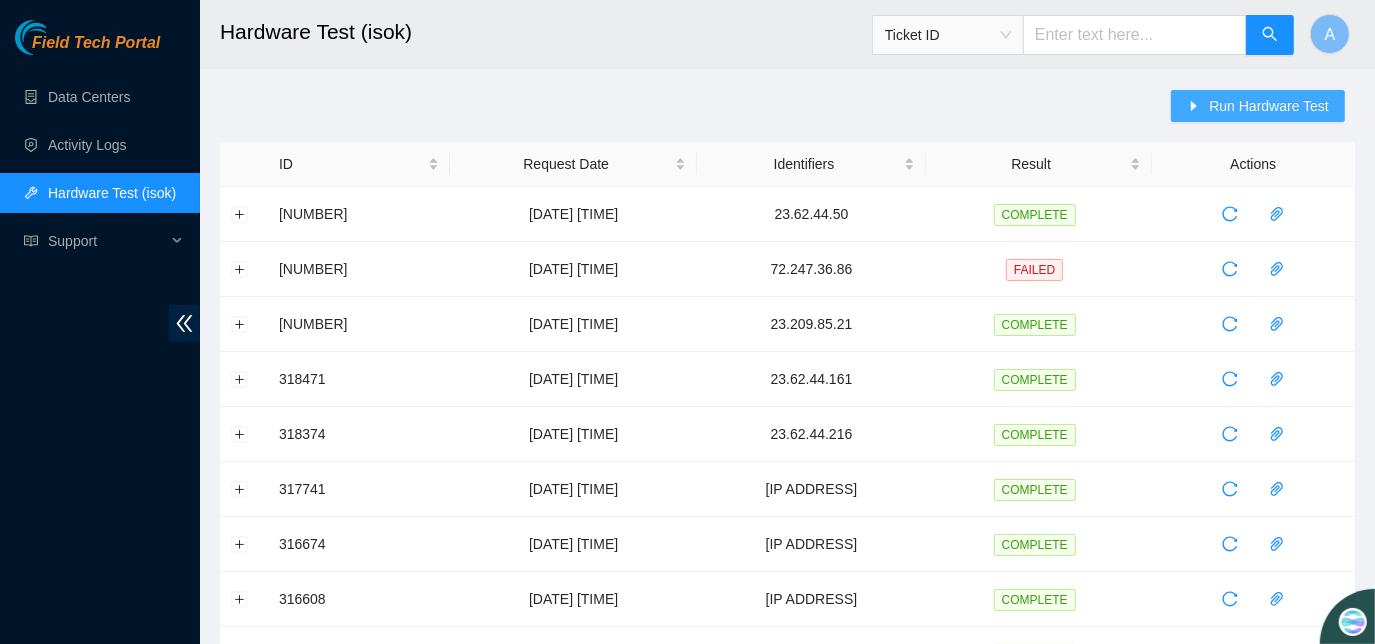 click on "Run Hardware Test" at bounding box center [1269, 106] 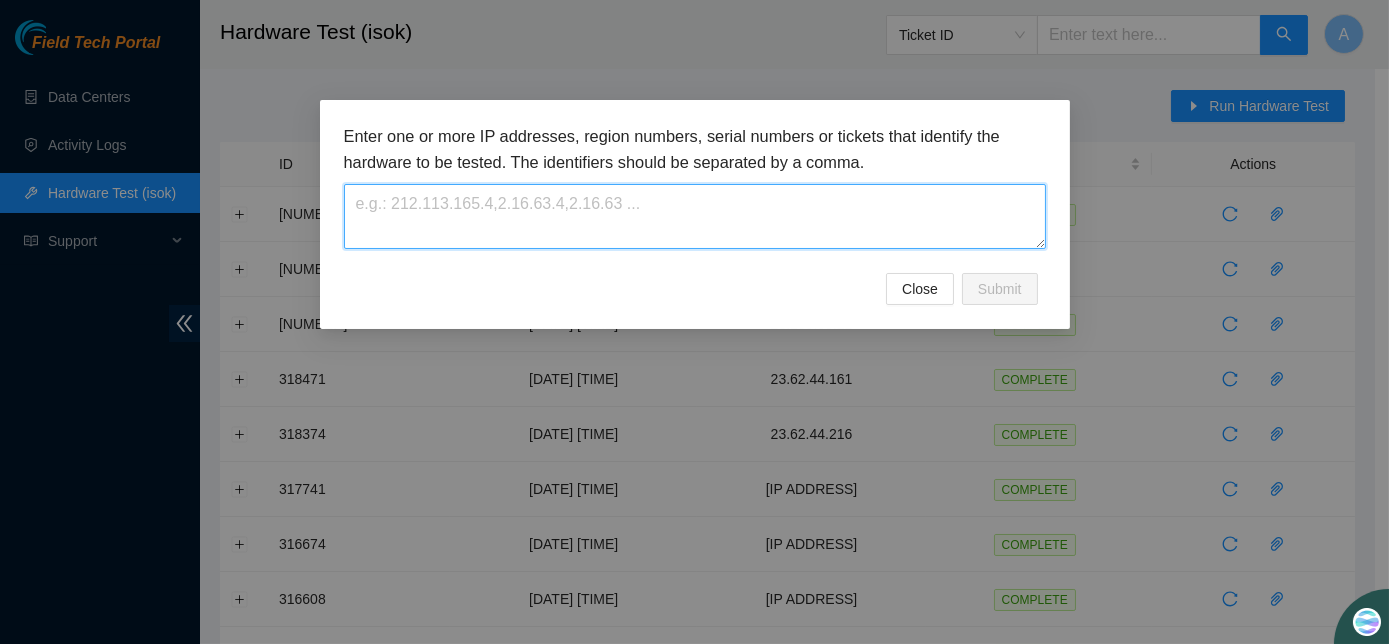 click at bounding box center (695, 216) 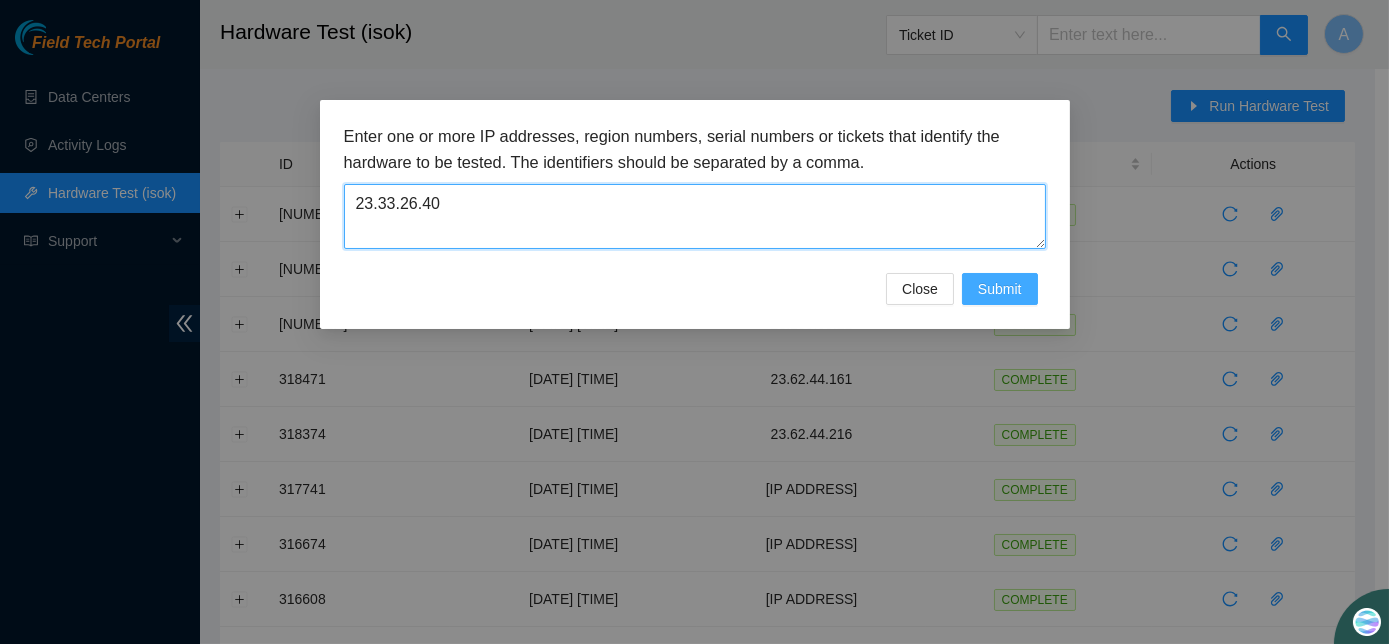 type on "23.33.26.40" 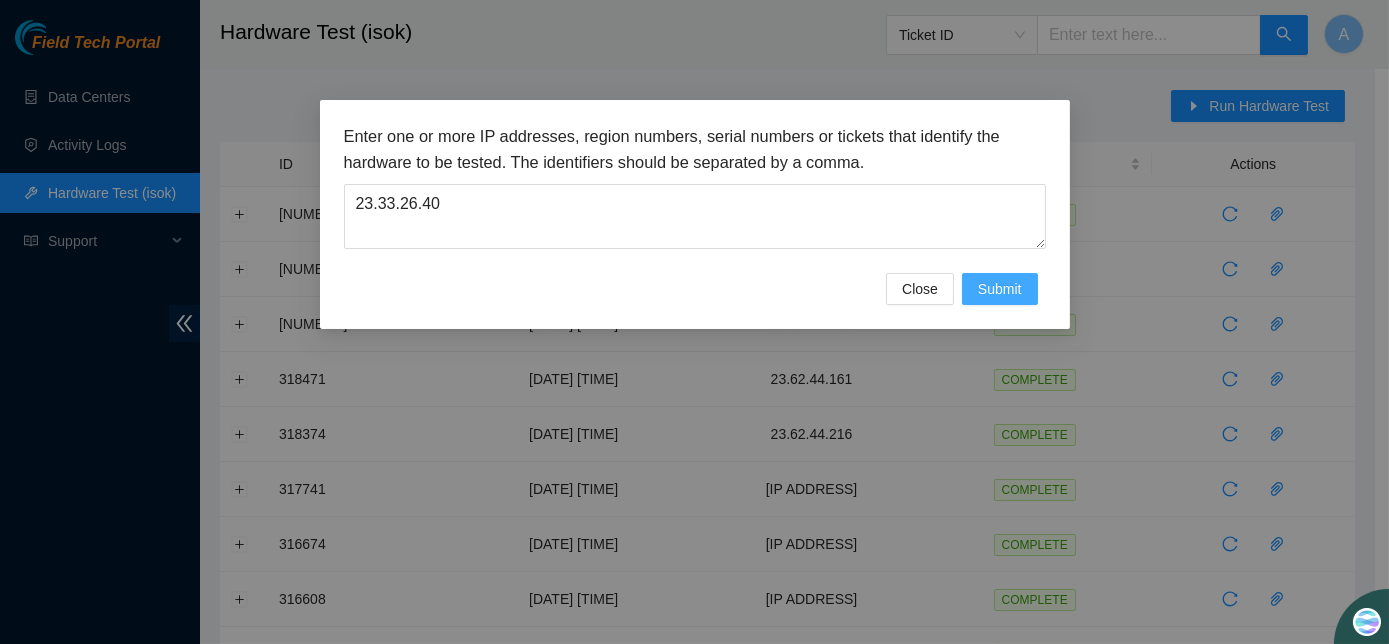 click on "Submit" at bounding box center (1000, 289) 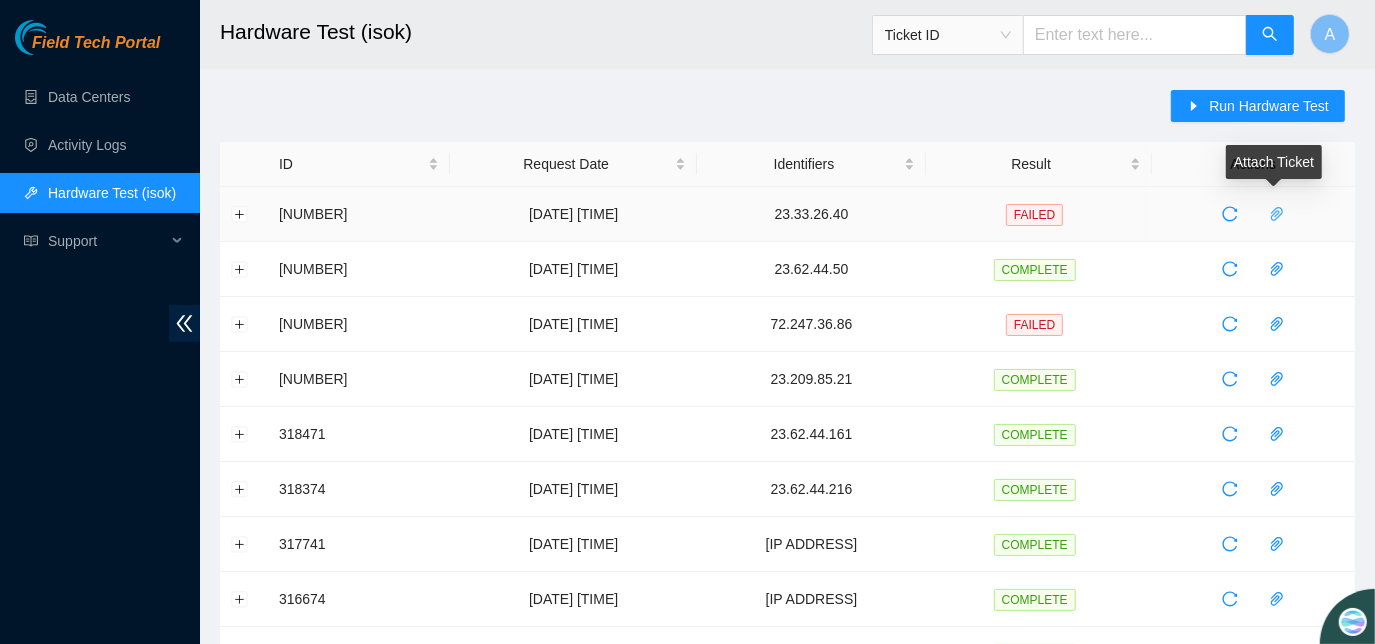 click 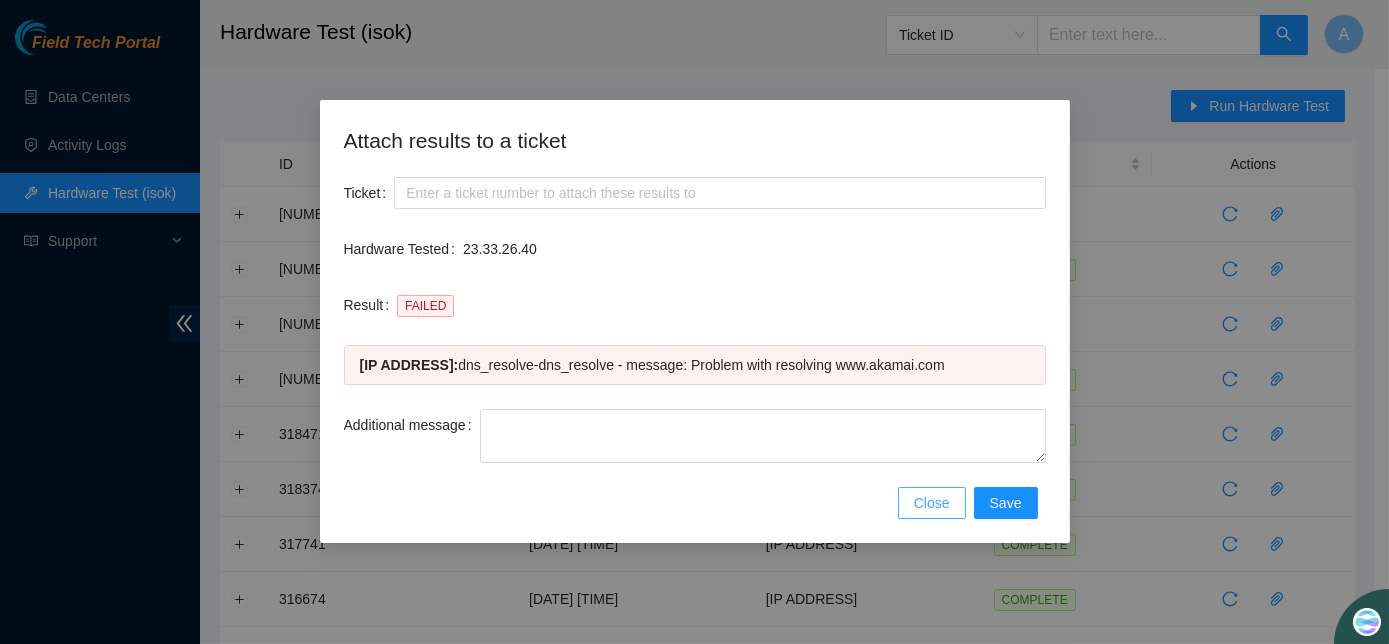 click on "Close" at bounding box center (932, 503) 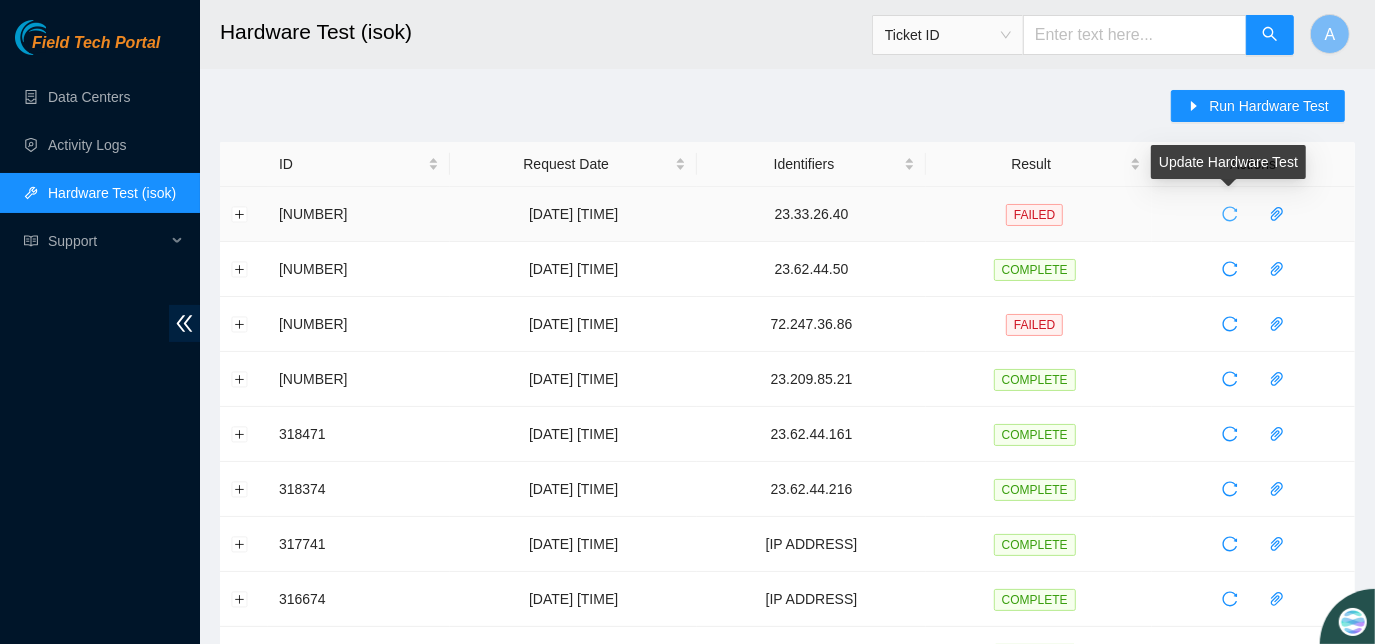 click 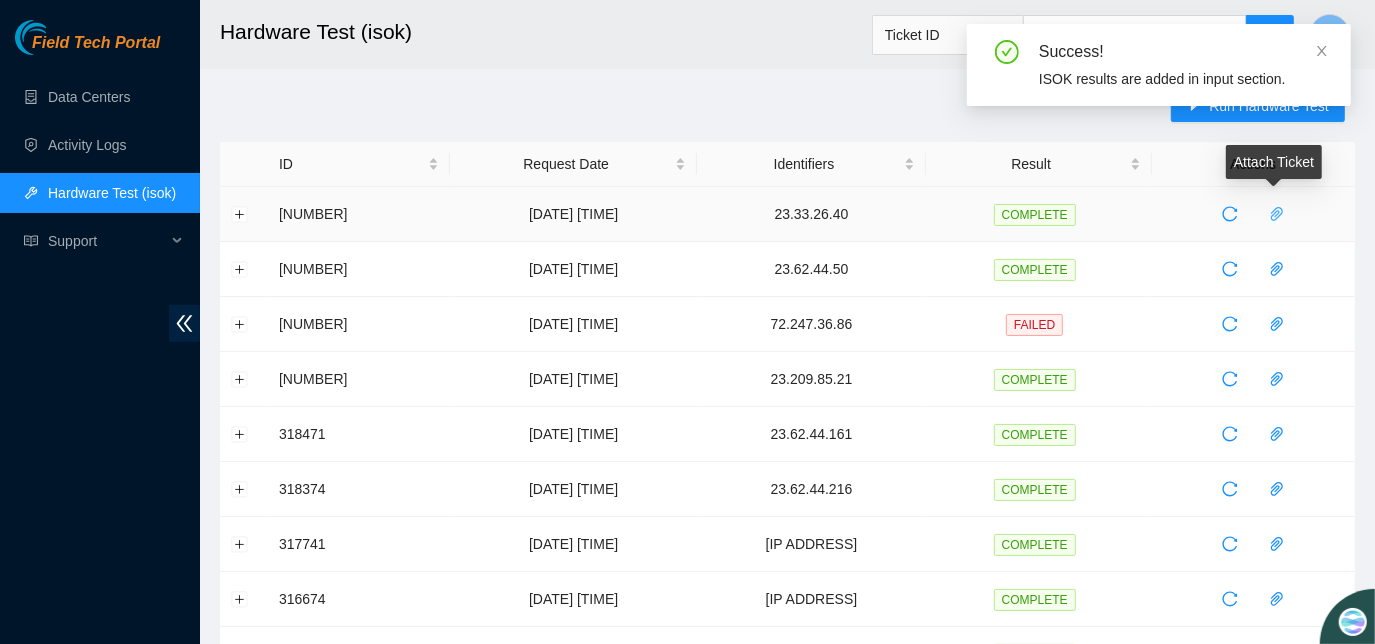 click 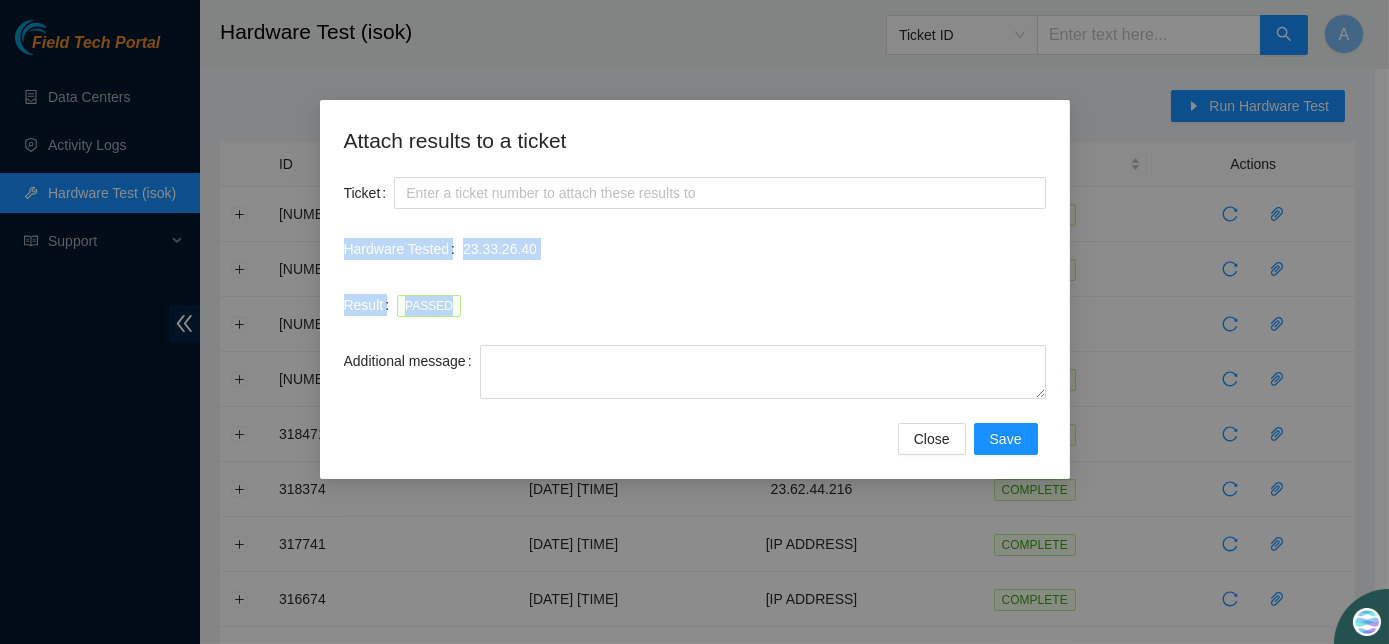 drag, startPoint x: 332, startPoint y: 245, endPoint x: 513, endPoint y: 328, distance: 199.12308 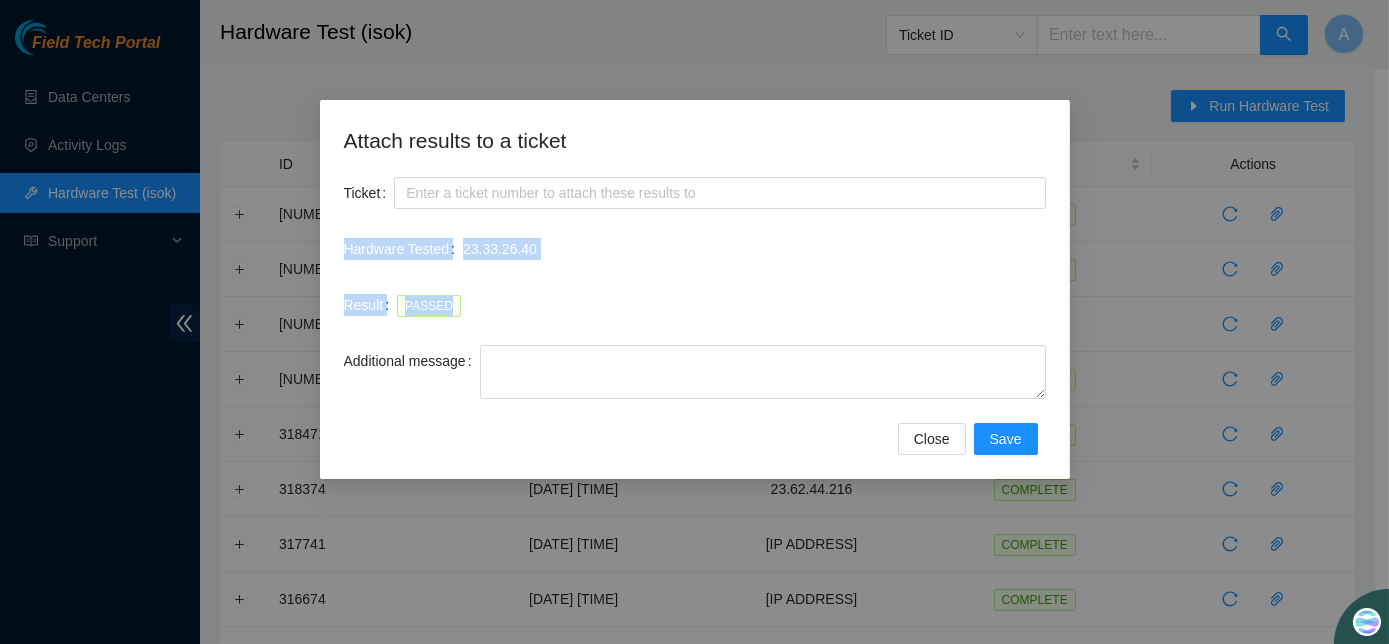click on "Attach results to a ticket Ticket Hardware Tested 23.33.26.40 Result PASSED Additional message Close Save" at bounding box center (695, 289) 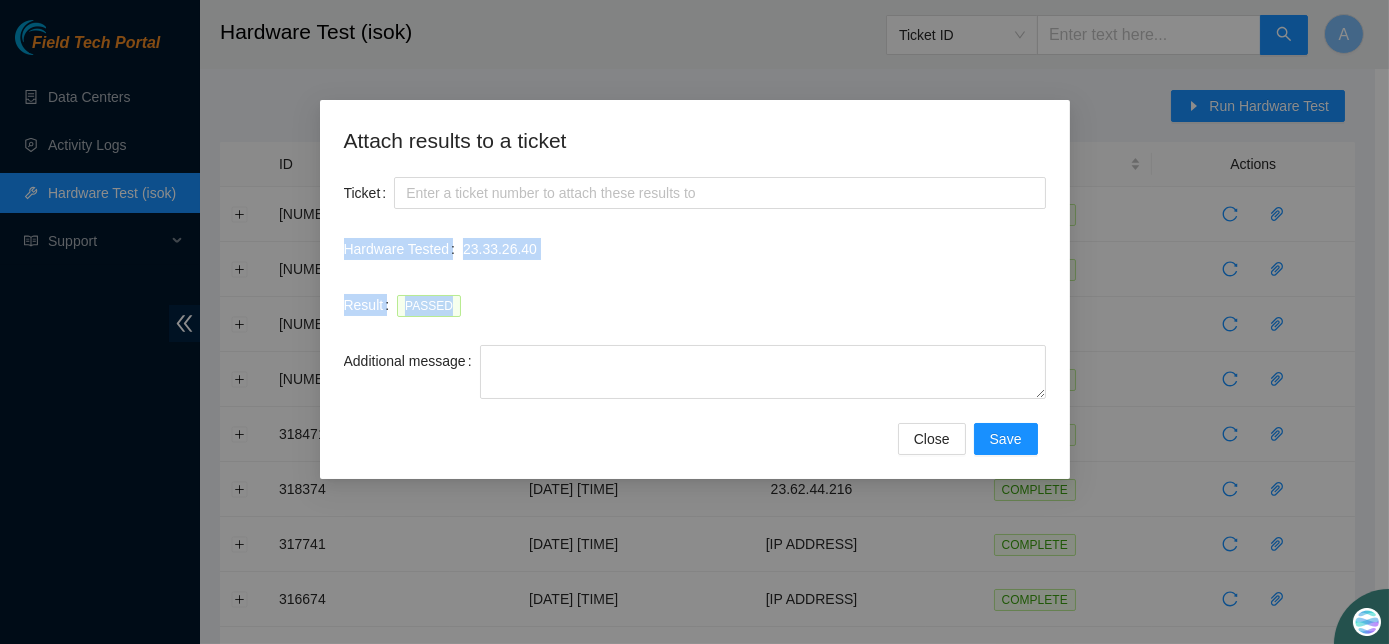 copy on "Hardware Tested 23.33.26.40 Result PASSED" 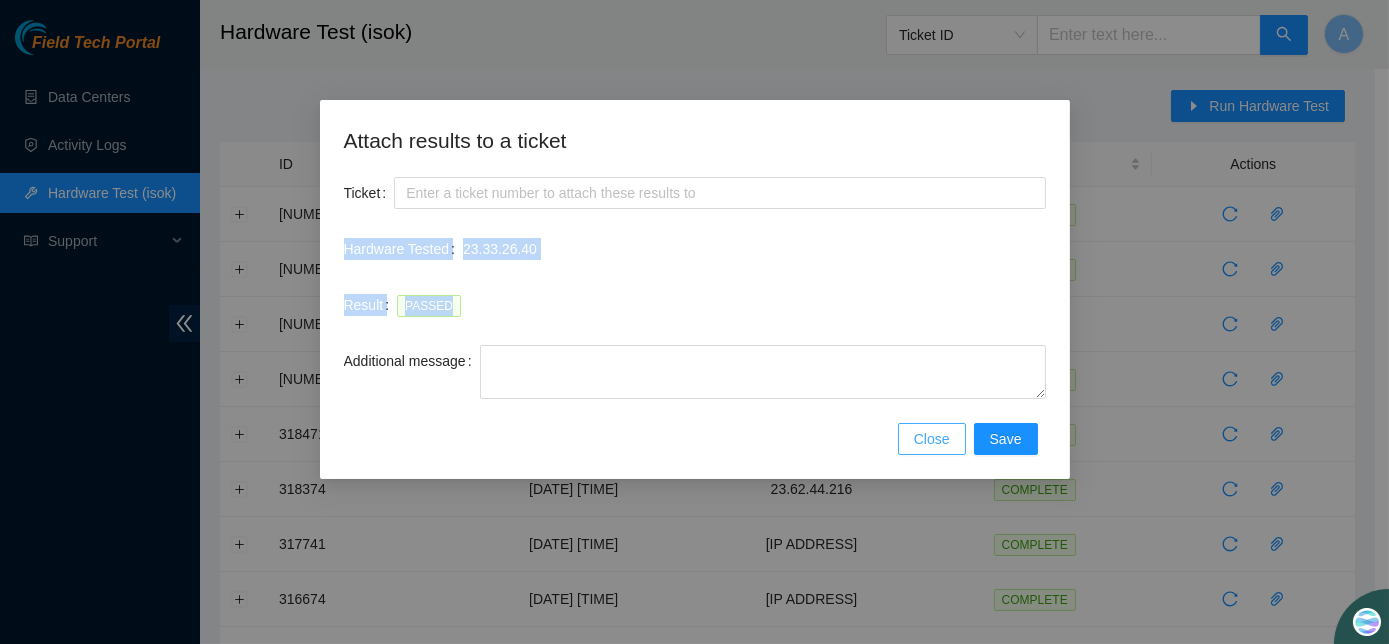 click on "Close" at bounding box center (932, 439) 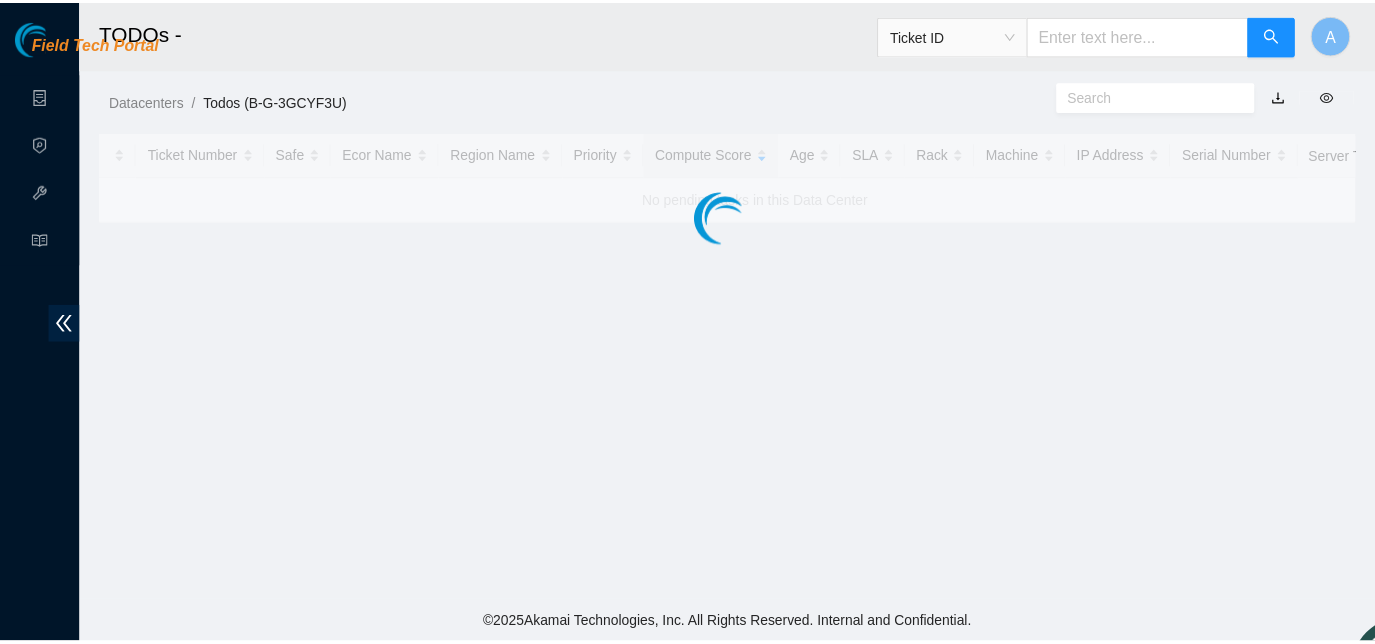 scroll, scrollTop: 0, scrollLeft: 0, axis: both 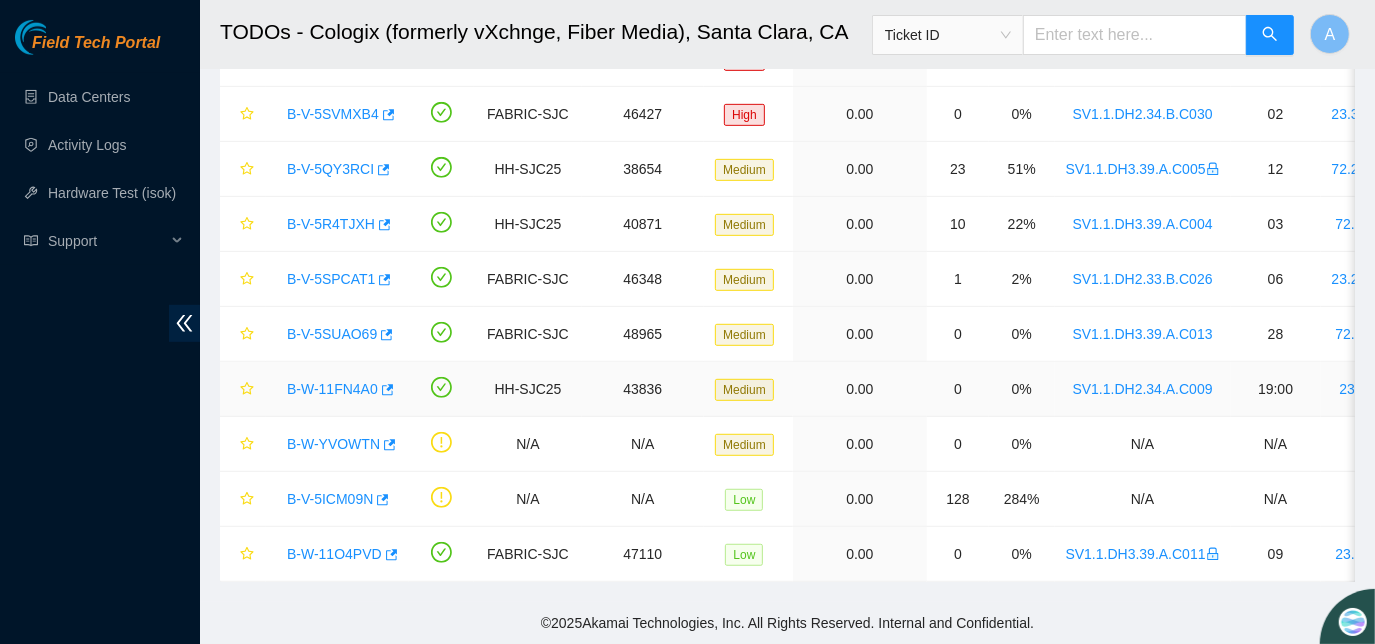 click on "B-W-11FN4A0" at bounding box center (332, 389) 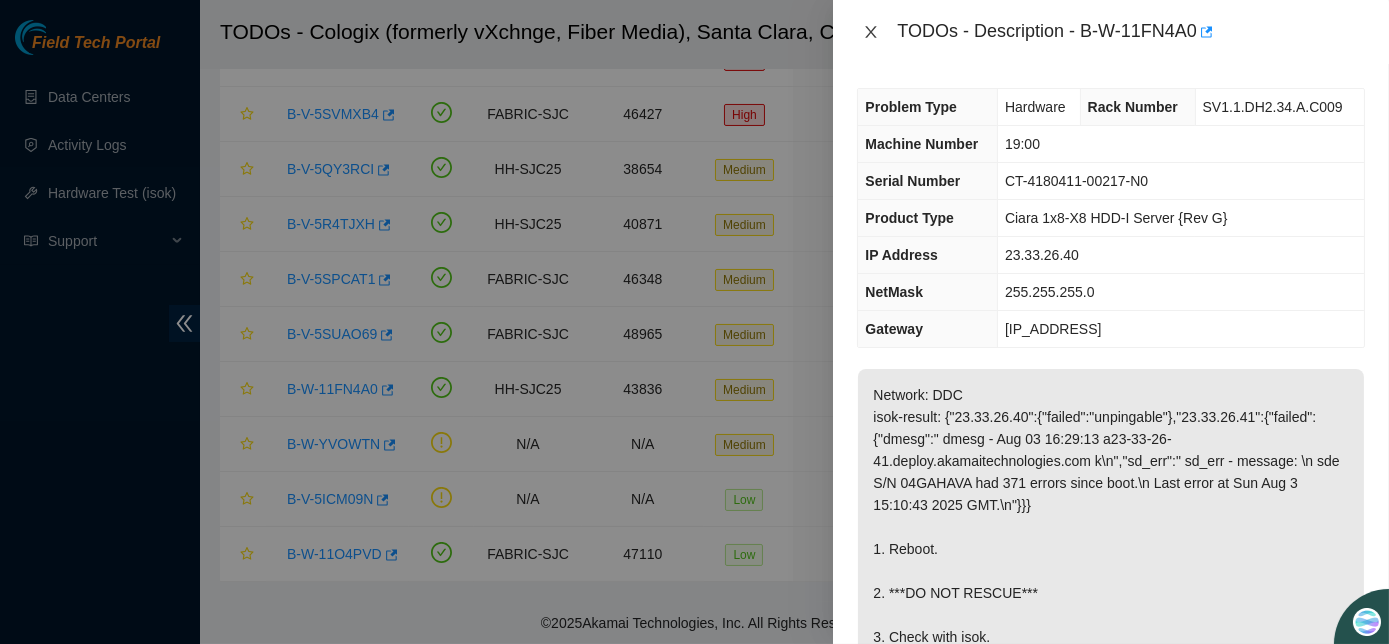 click 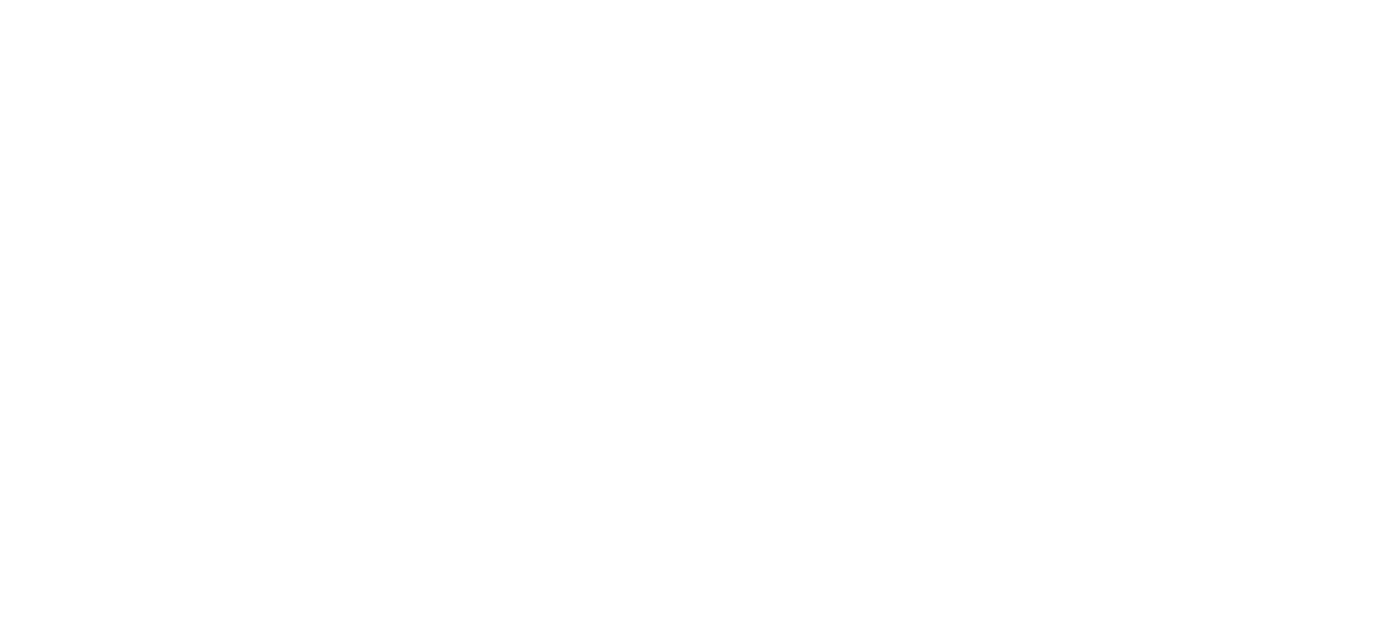 scroll, scrollTop: 0, scrollLeft: 0, axis: both 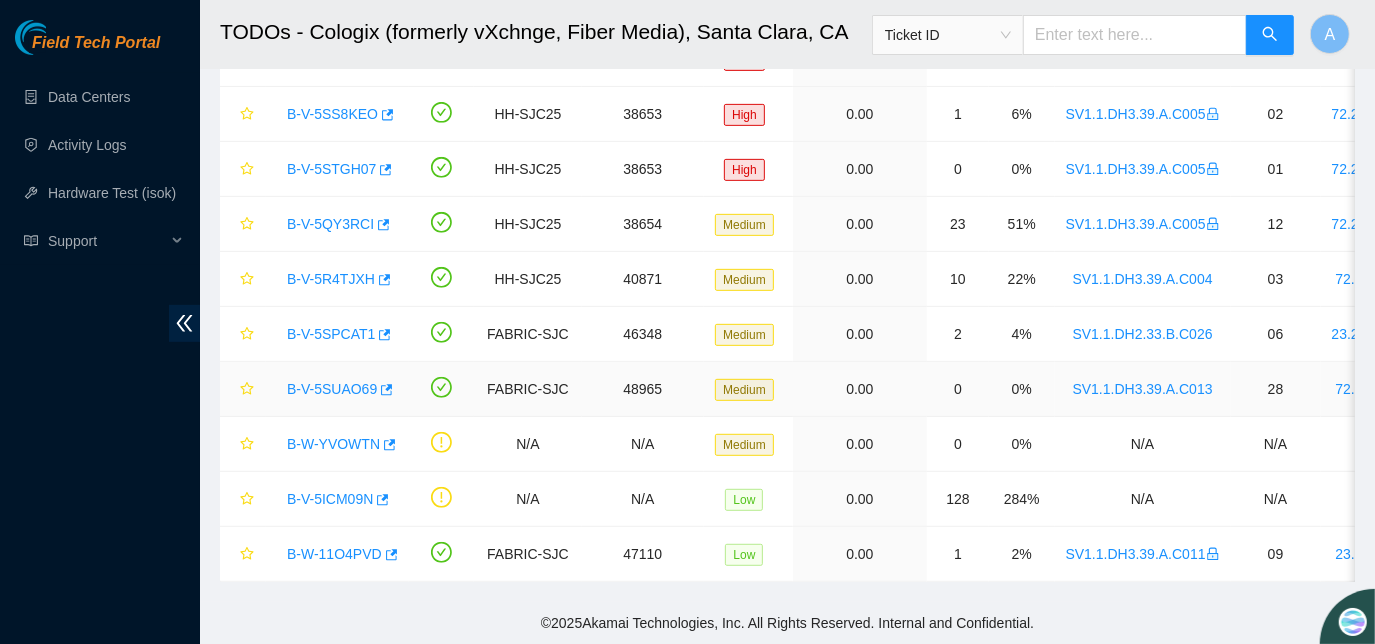 click on "B-V-5SUAO69" at bounding box center (332, 389) 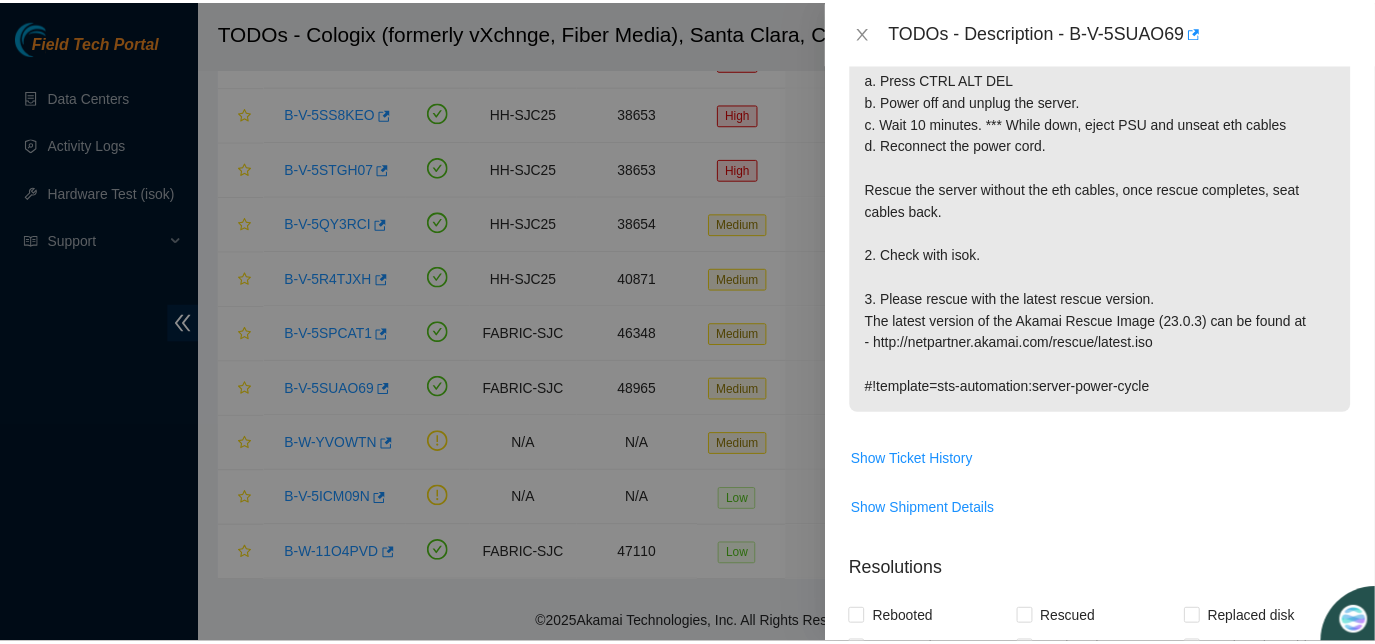 scroll, scrollTop: 505, scrollLeft: 0, axis: vertical 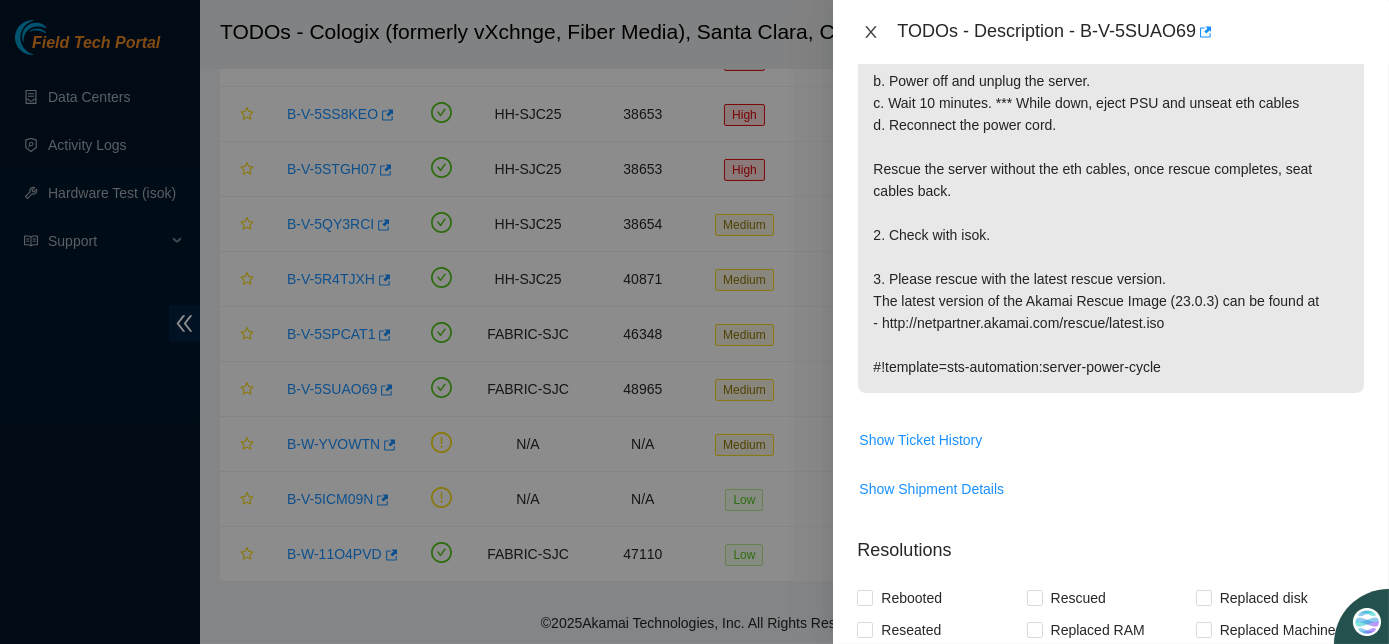 click 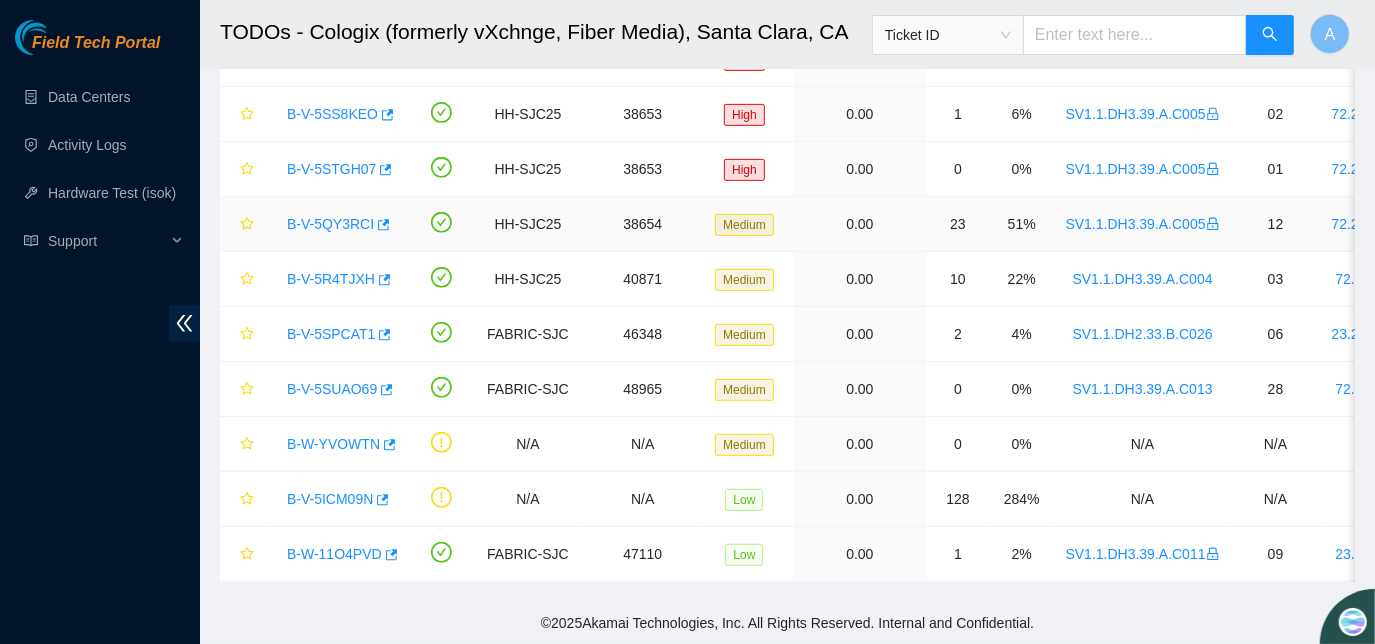 scroll, scrollTop: 534, scrollLeft: 0, axis: vertical 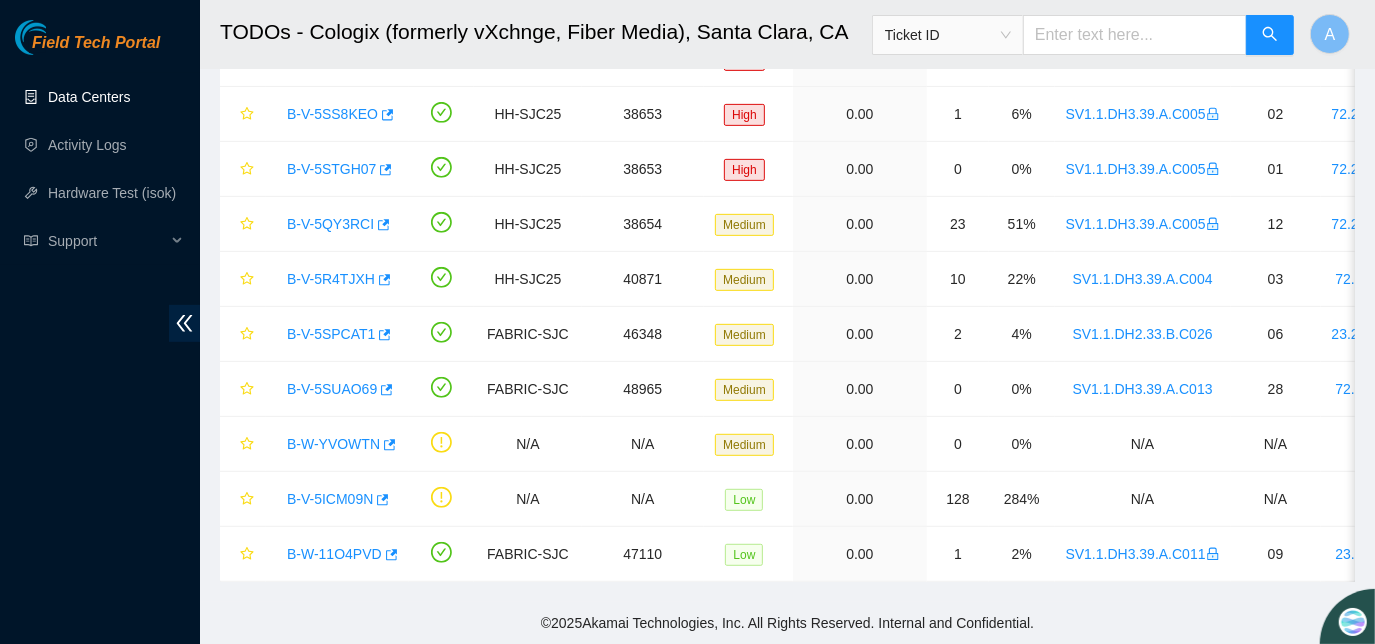 click on "Data Centers" at bounding box center (89, 97) 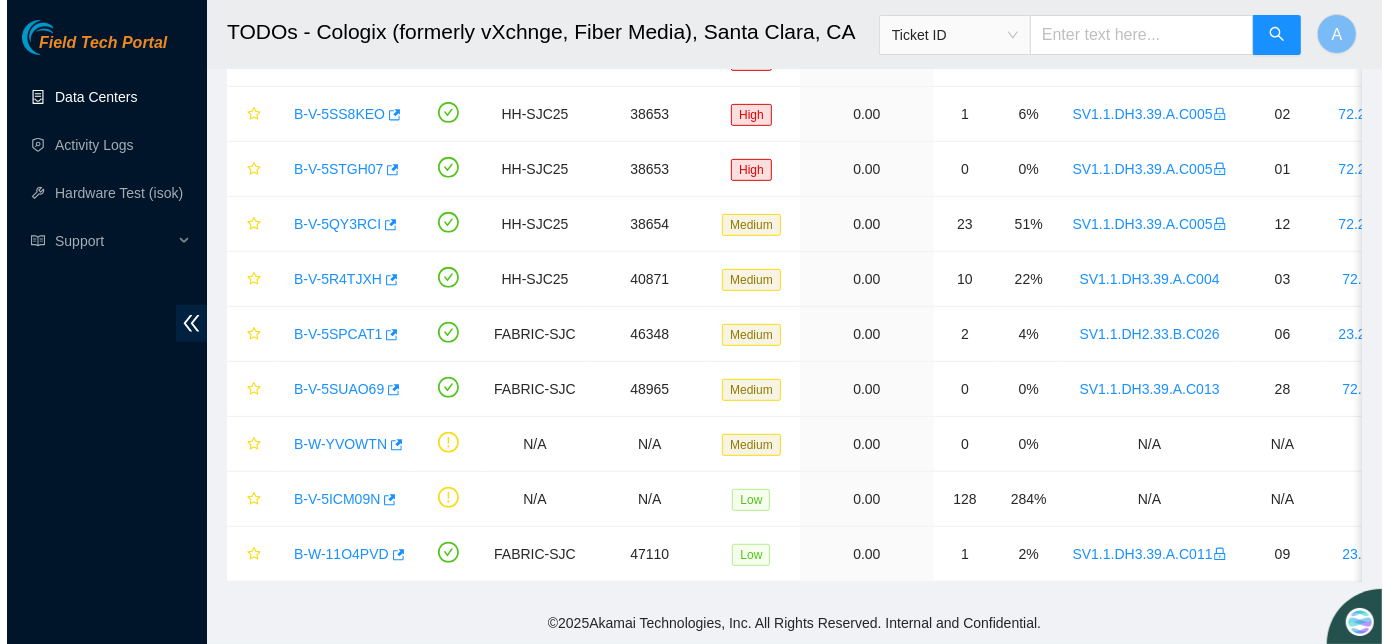 scroll, scrollTop: 0, scrollLeft: 0, axis: both 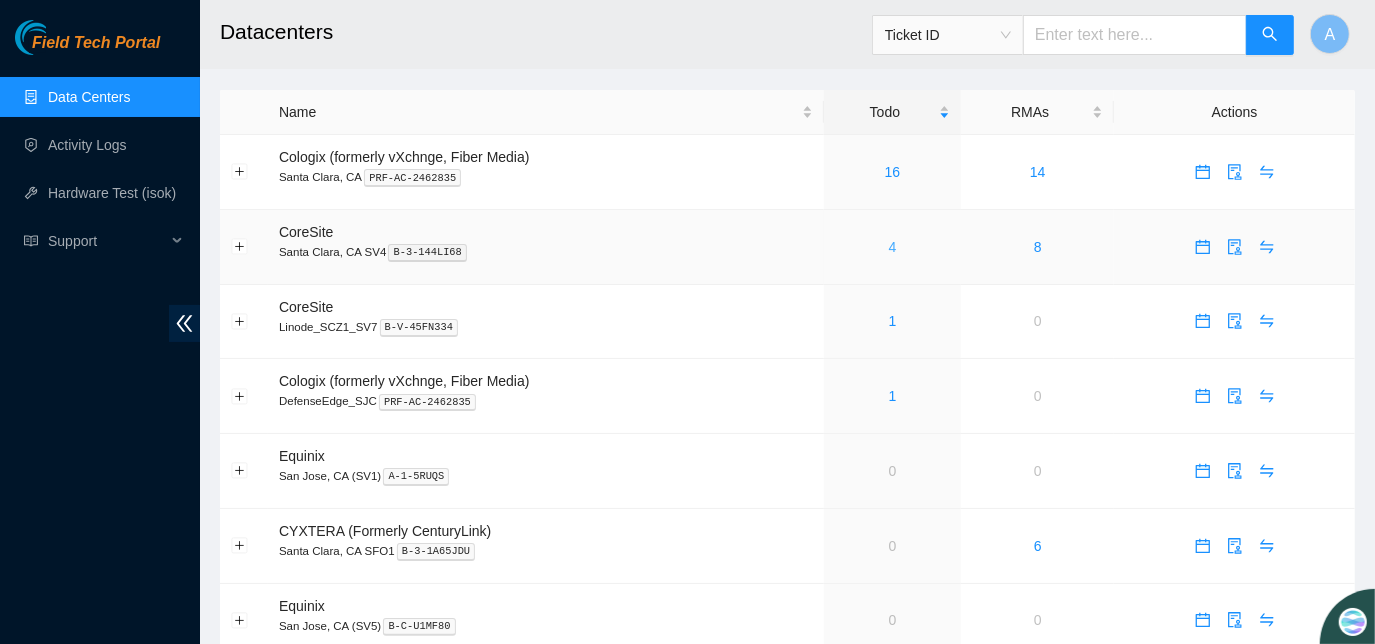 click on "4" at bounding box center [893, 247] 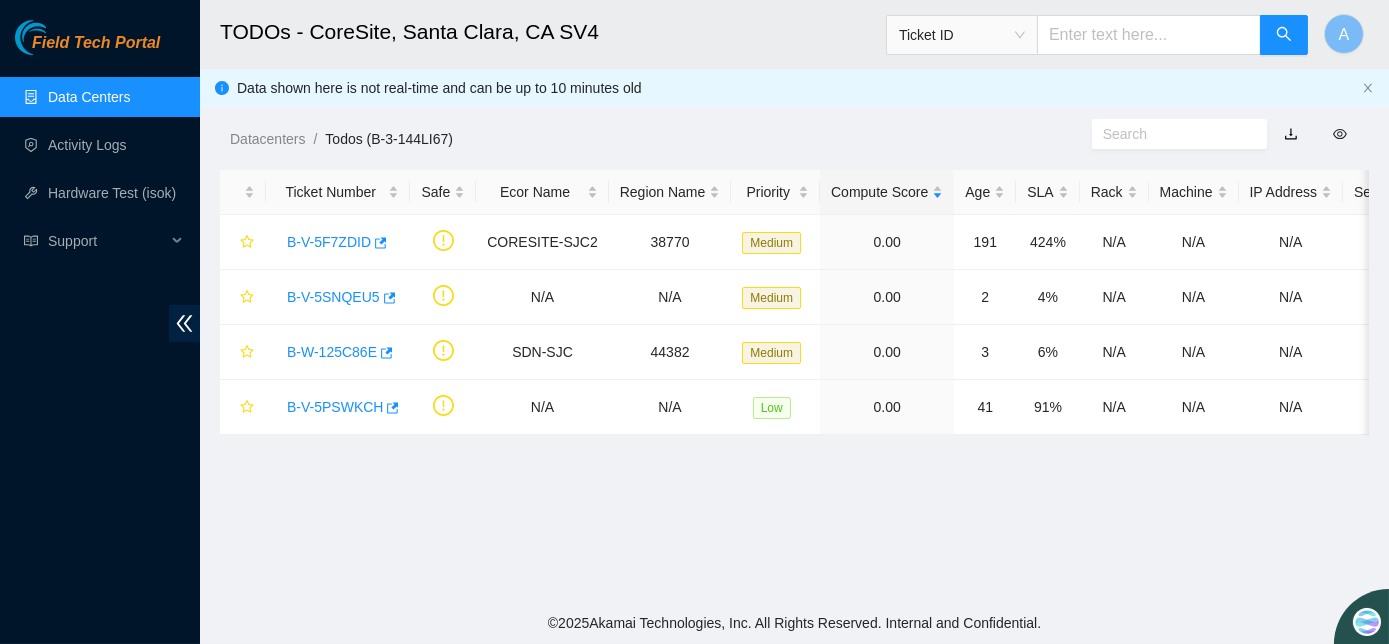 click on "Data Centers" at bounding box center (89, 97) 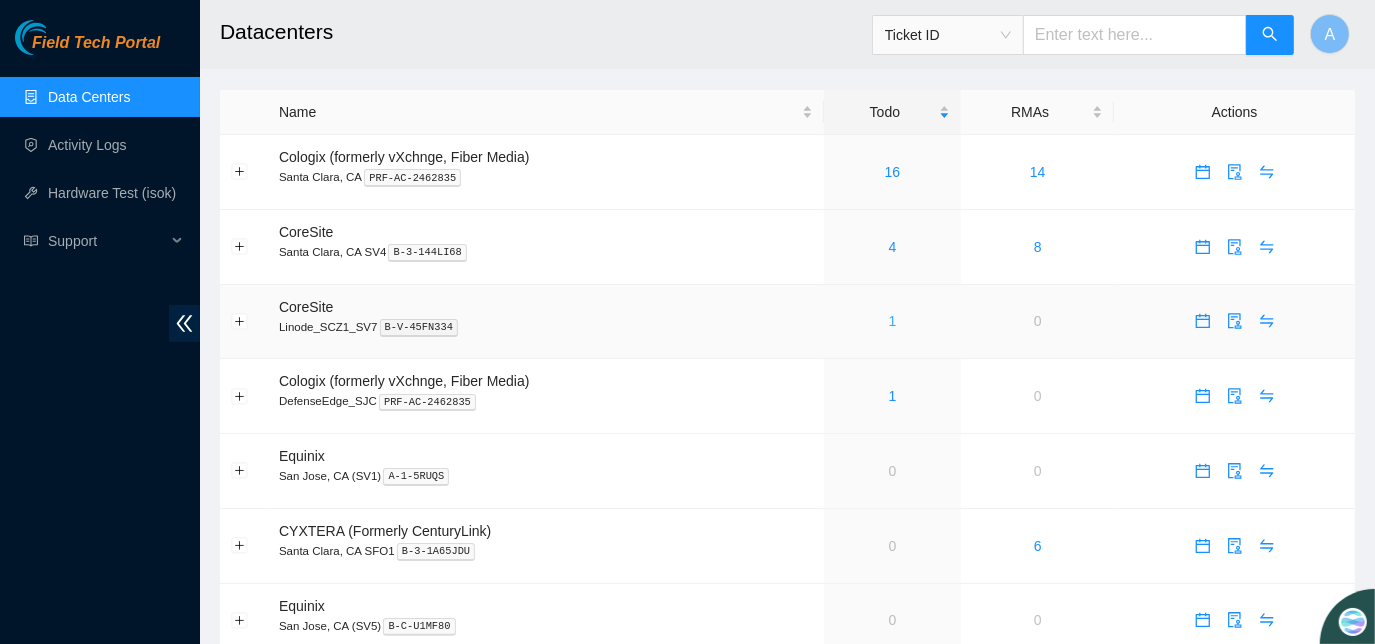 click on "1" at bounding box center [893, 321] 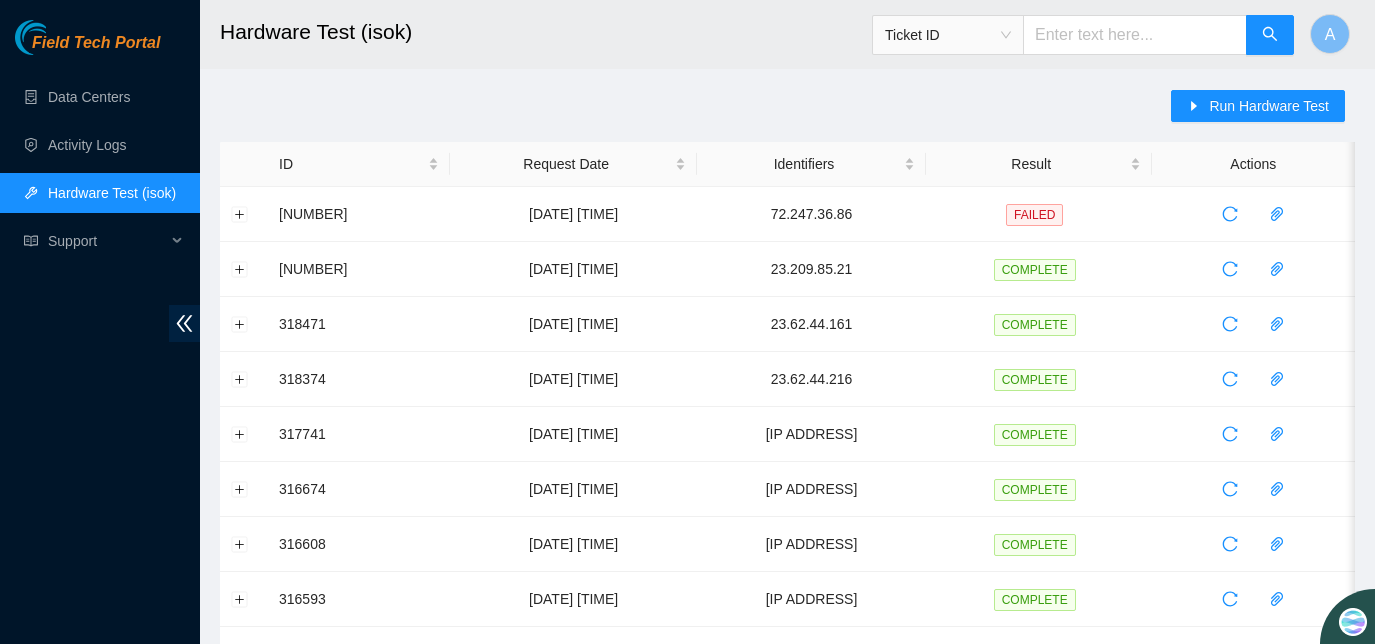 scroll, scrollTop: 0, scrollLeft: 0, axis: both 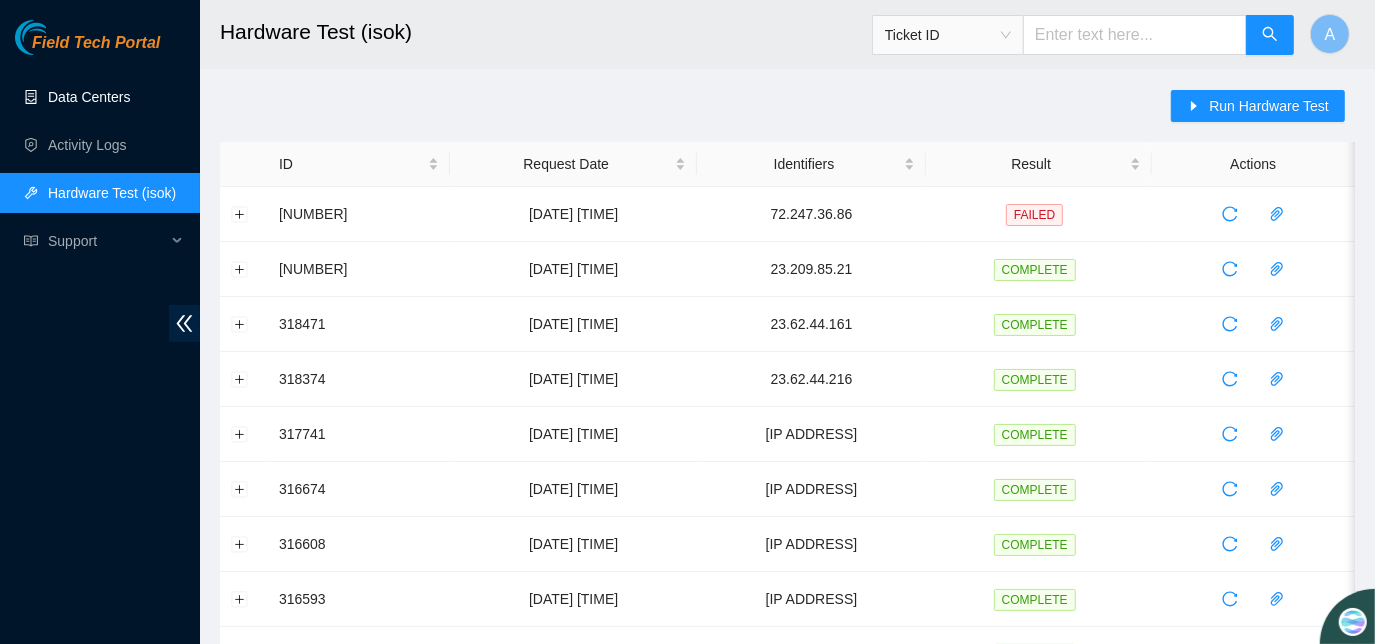 click on "Data Centers" at bounding box center (89, 97) 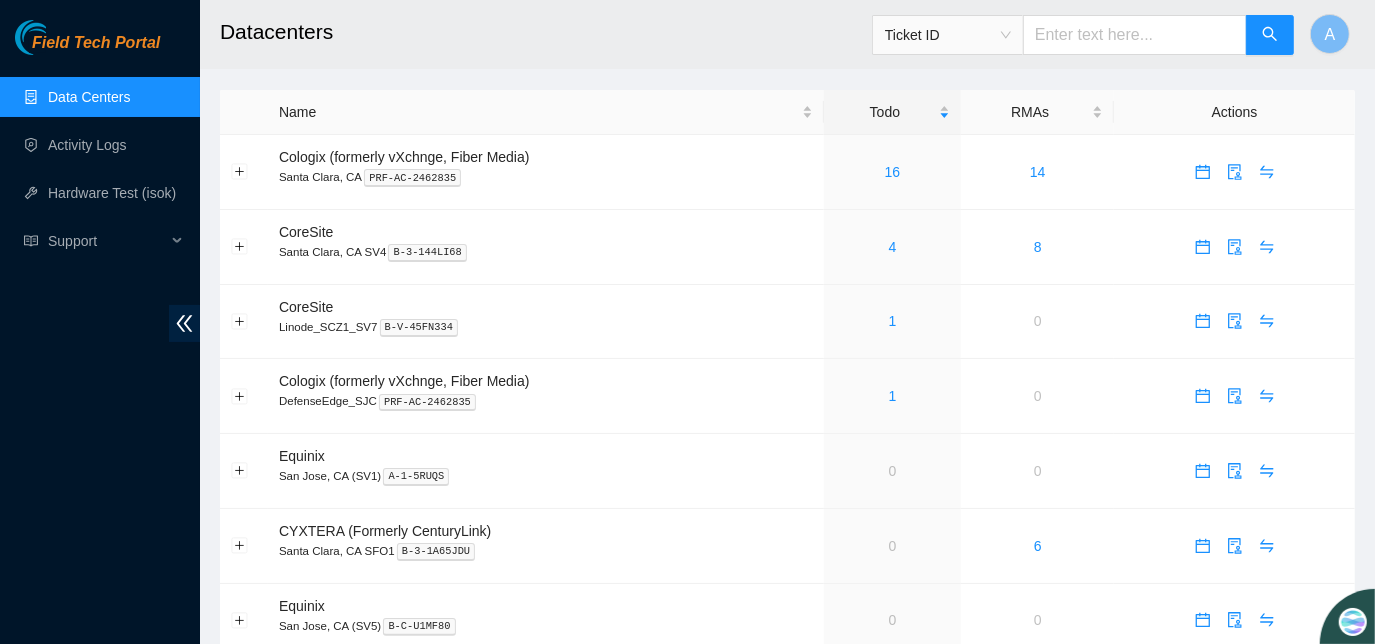 scroll, scrollTop: 75, scrollLeft: 0, axis: vertical 